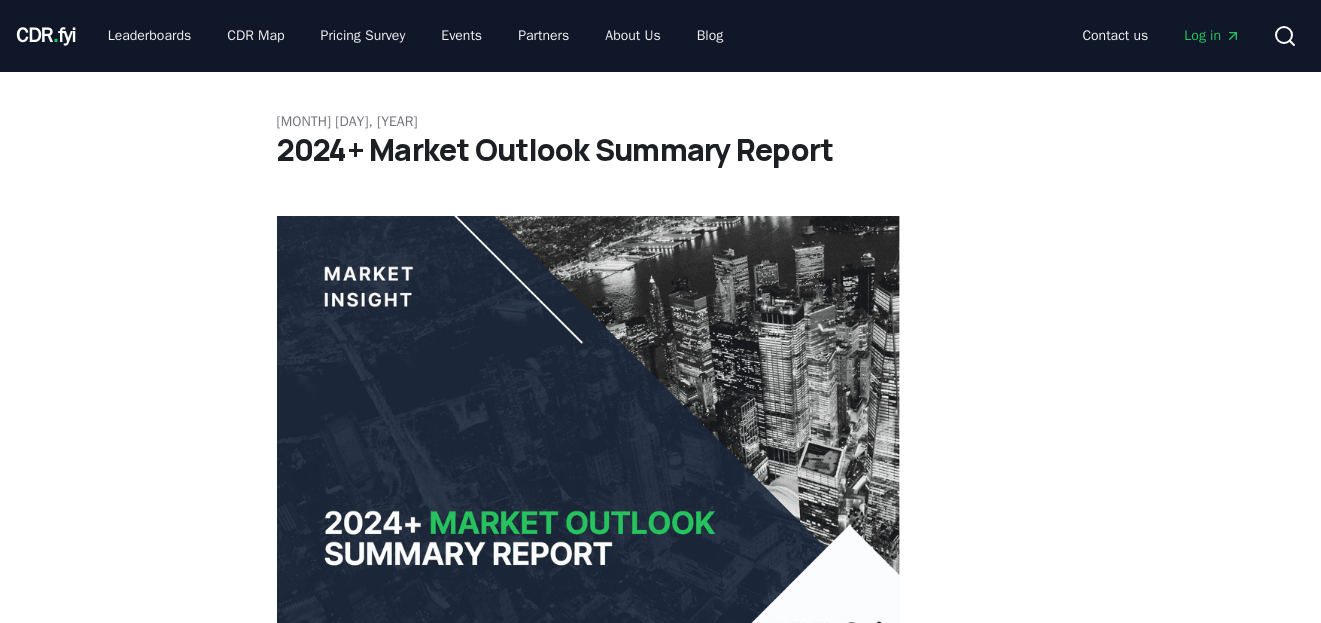 scroll, scrollTop: 0, scrollLeft: 0, axis: both 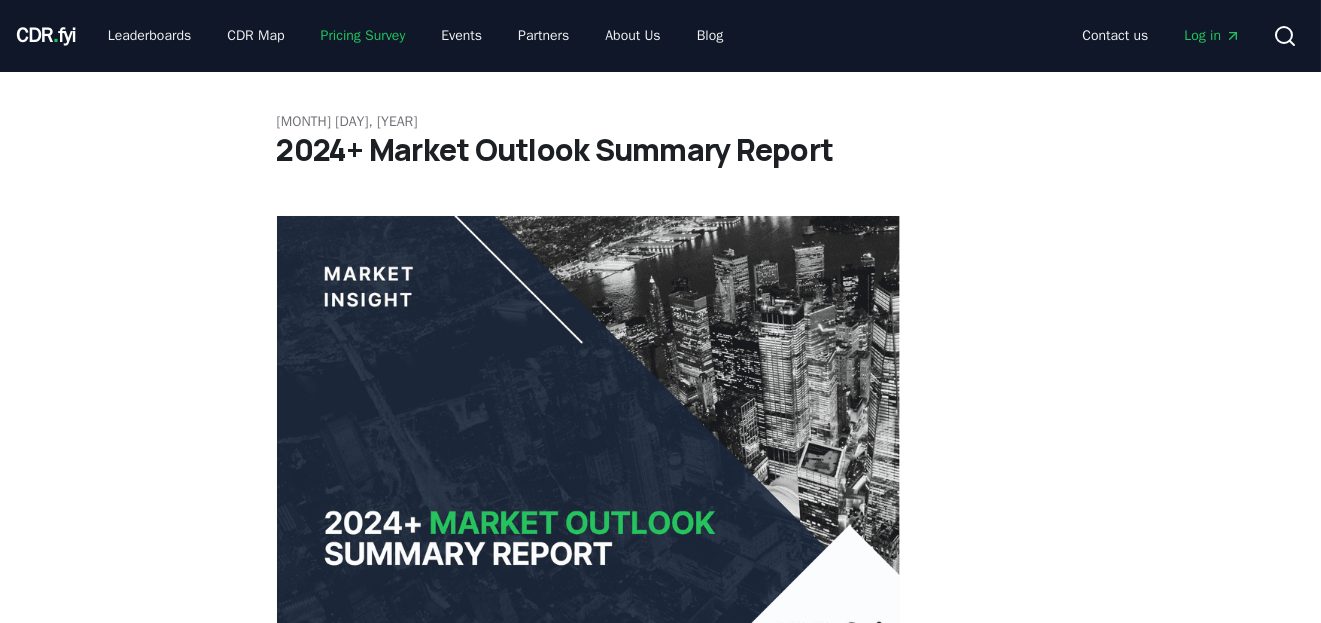 click on "Pricing Survey" at bounding box center (363, 36) 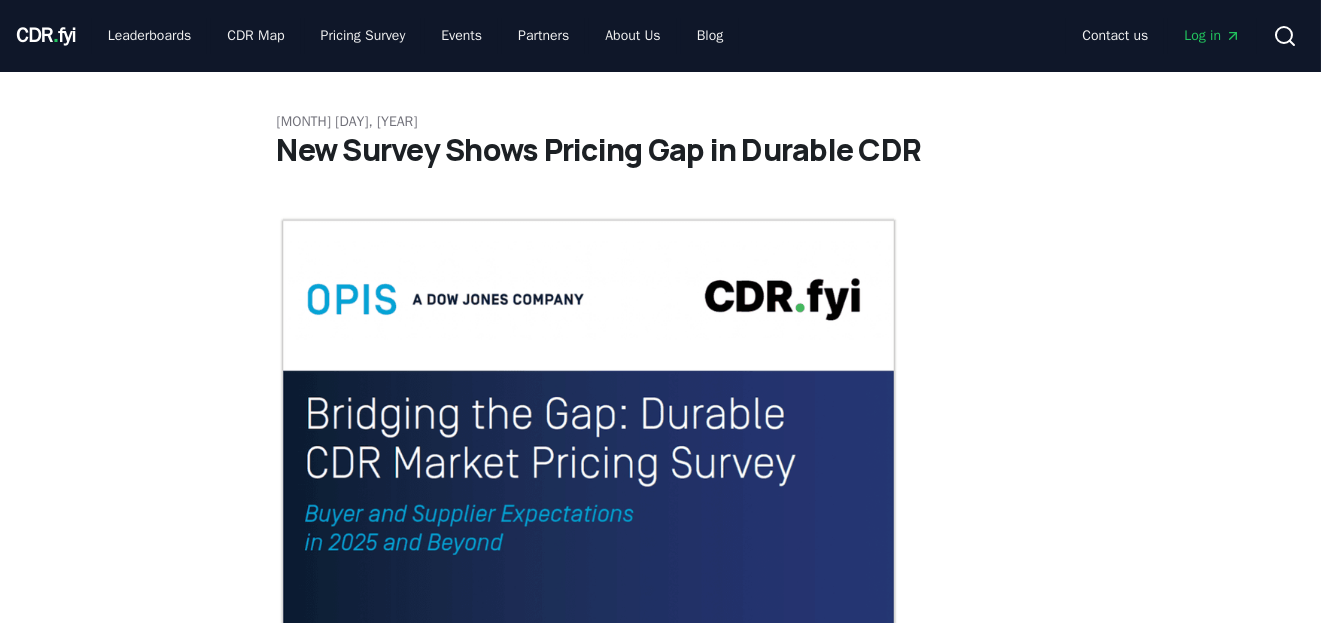 click on "Log in" at bounding box center (1212, 36) 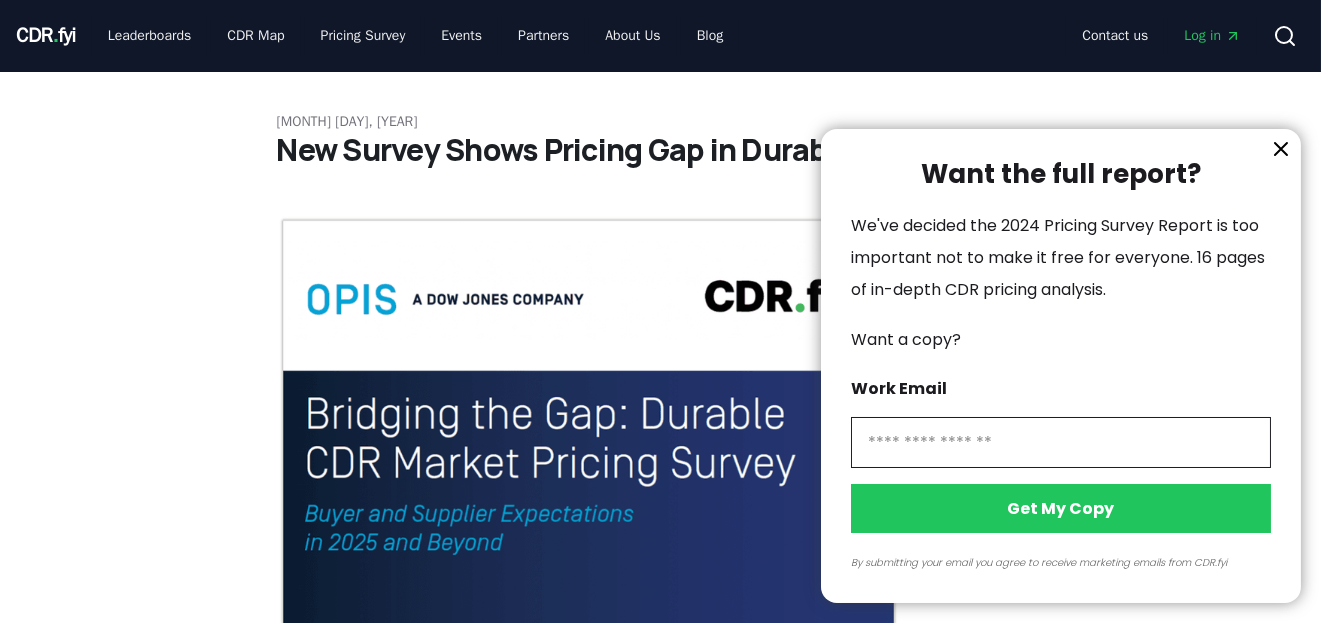 click 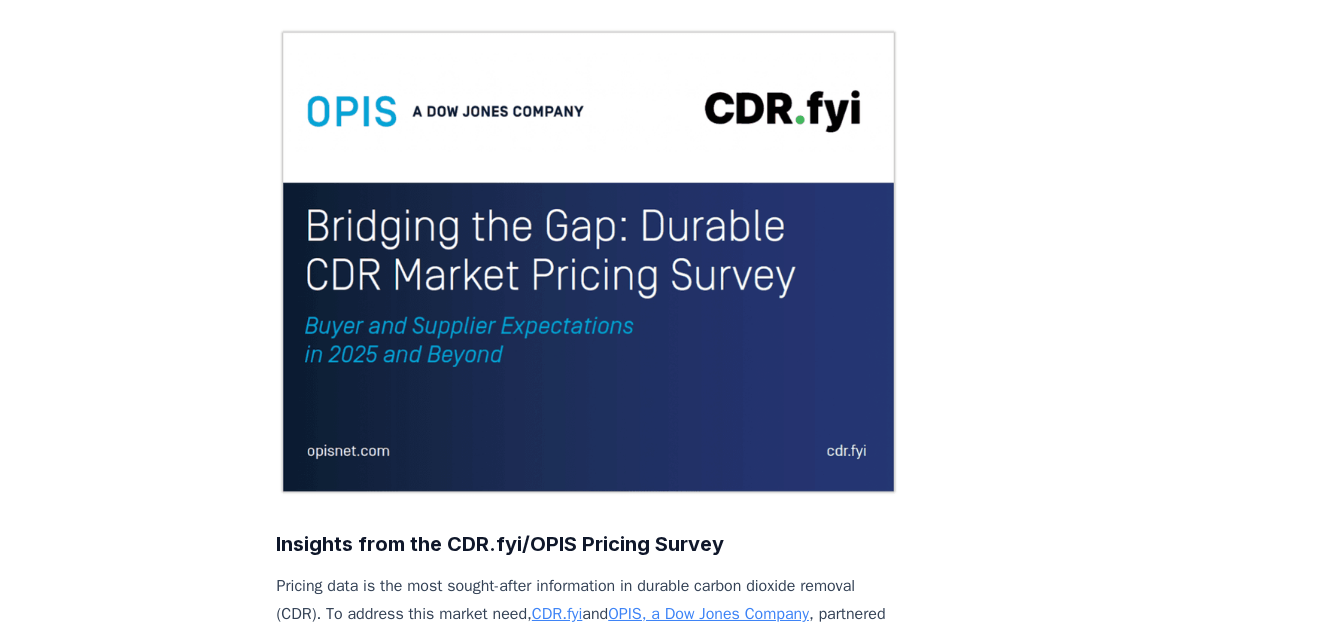 scroll, scrollTop: 0, scrollLeft: 0, axis: both 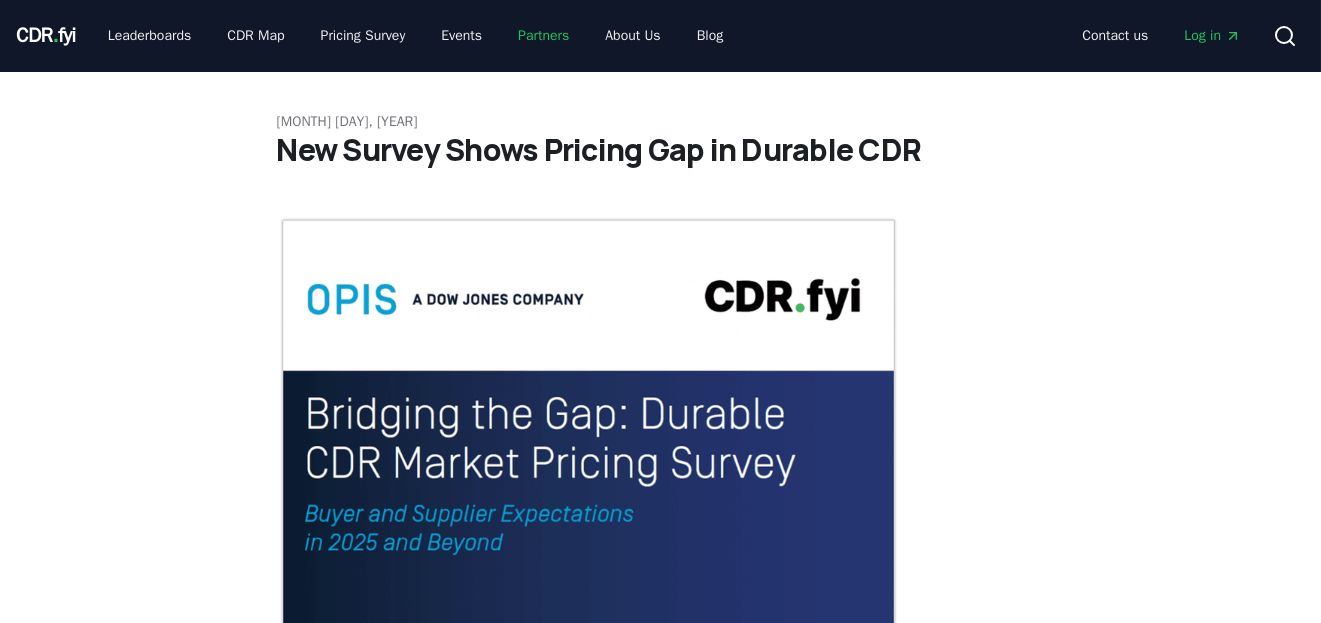 click on "Partners" at bounding box center (543, 36) 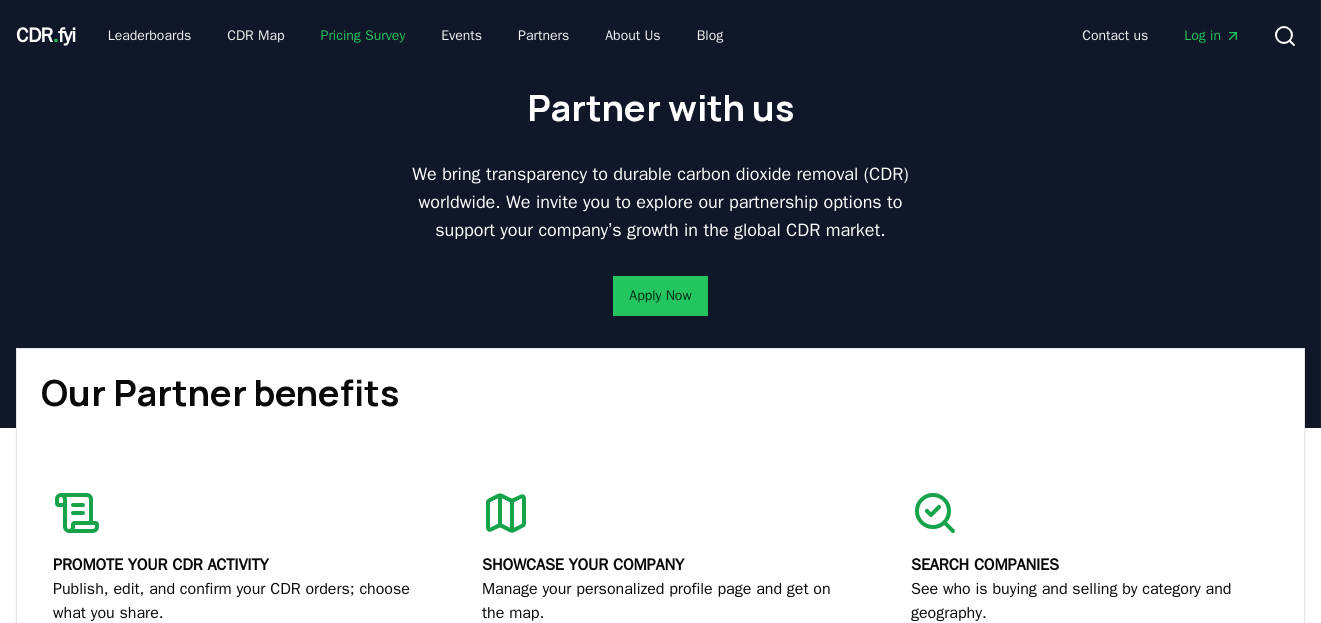 click on "Pricing Survey" at bounding box center (363, 36) 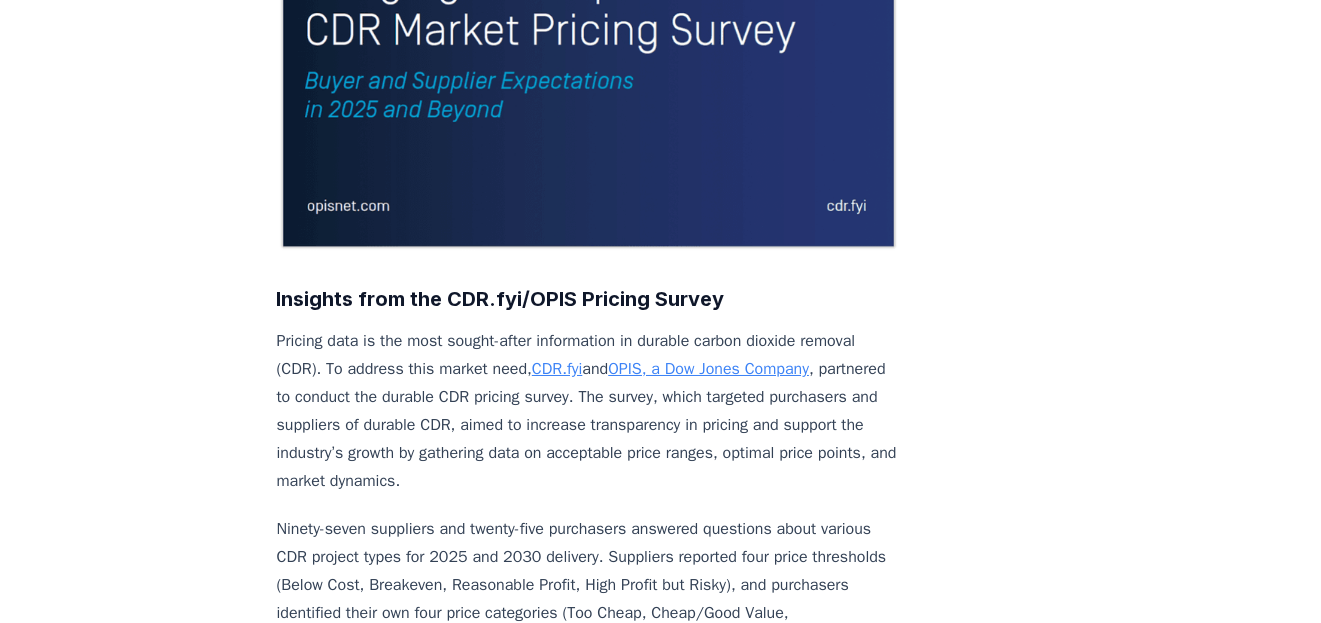 scroll, scrollTop: 0, scrollLeft: 0, axis: both 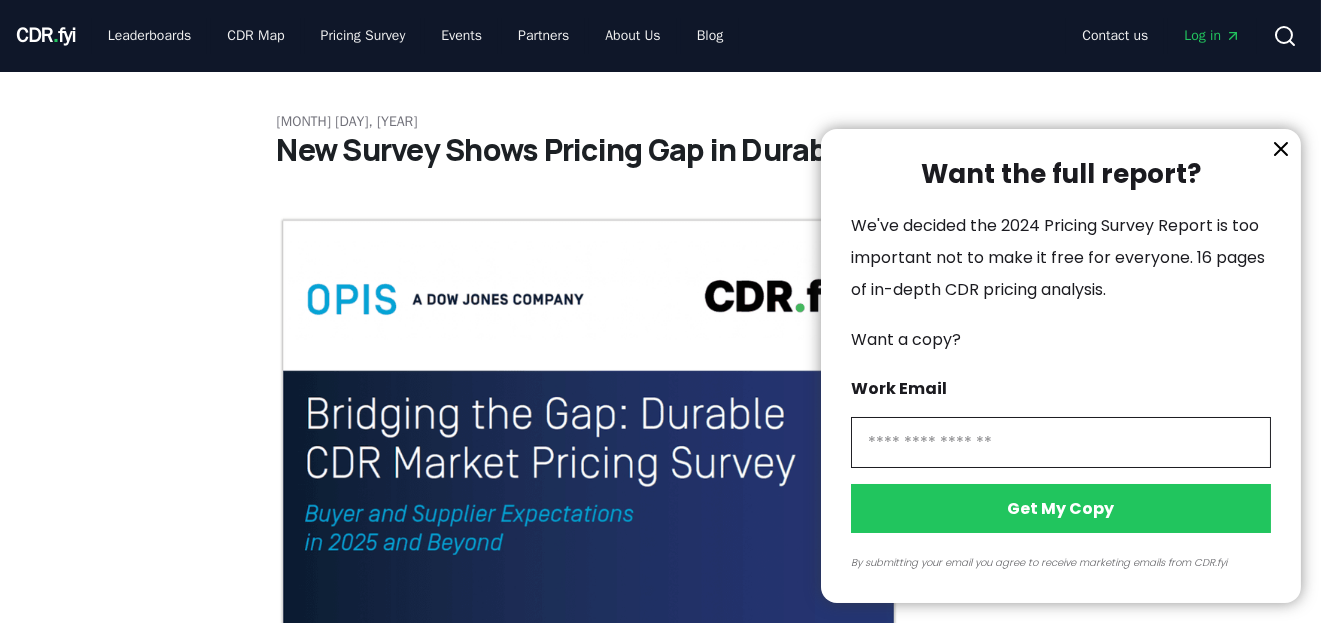 click at bounding box center (660, 311) 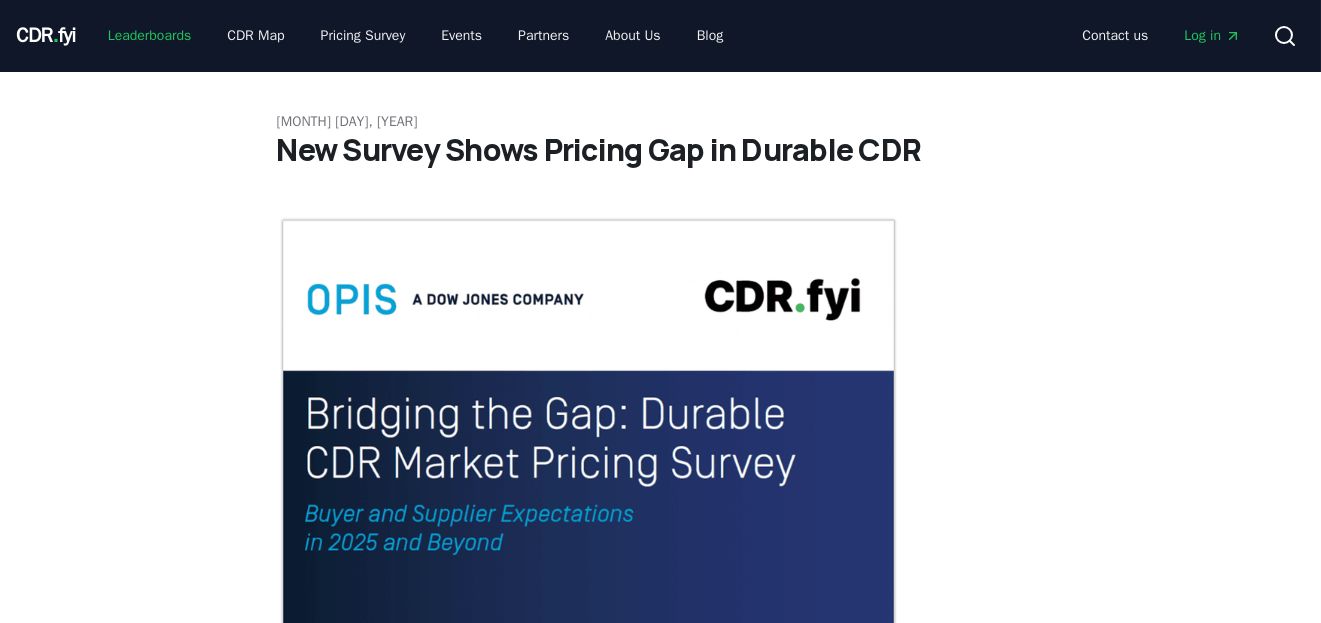 click on "Leaderboards" at bounding box center [150, 36] 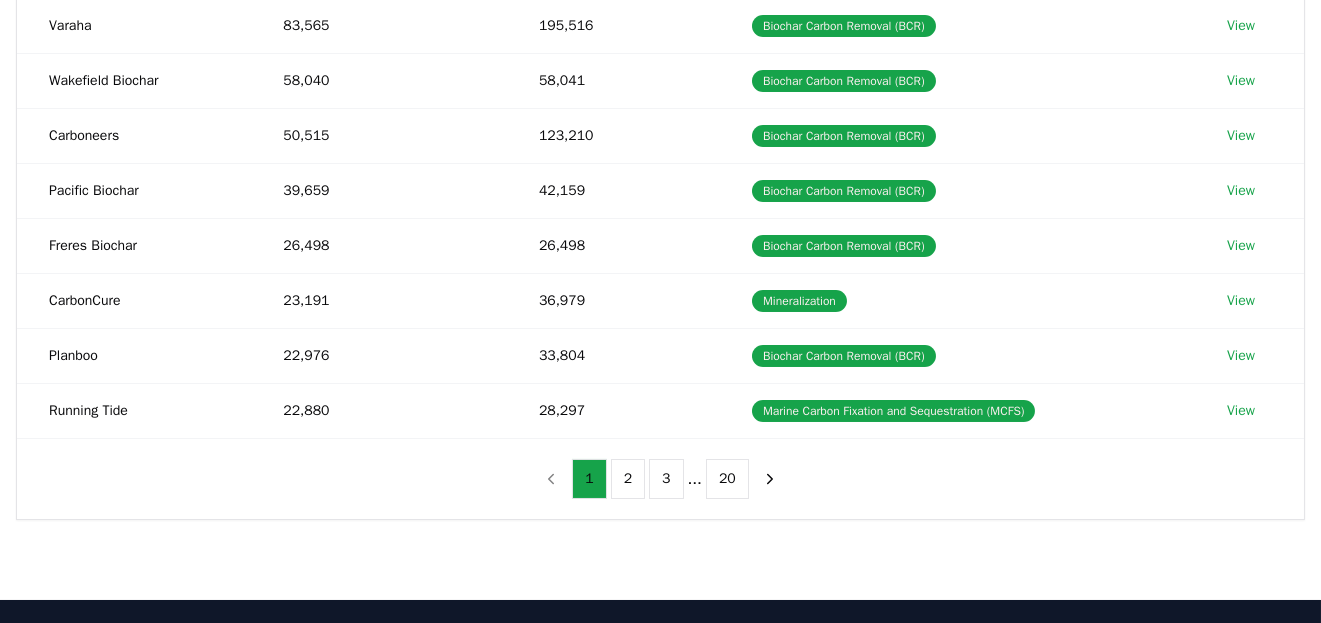 scroll, scrollTop: 0, scrollLeft: 0, axis: both 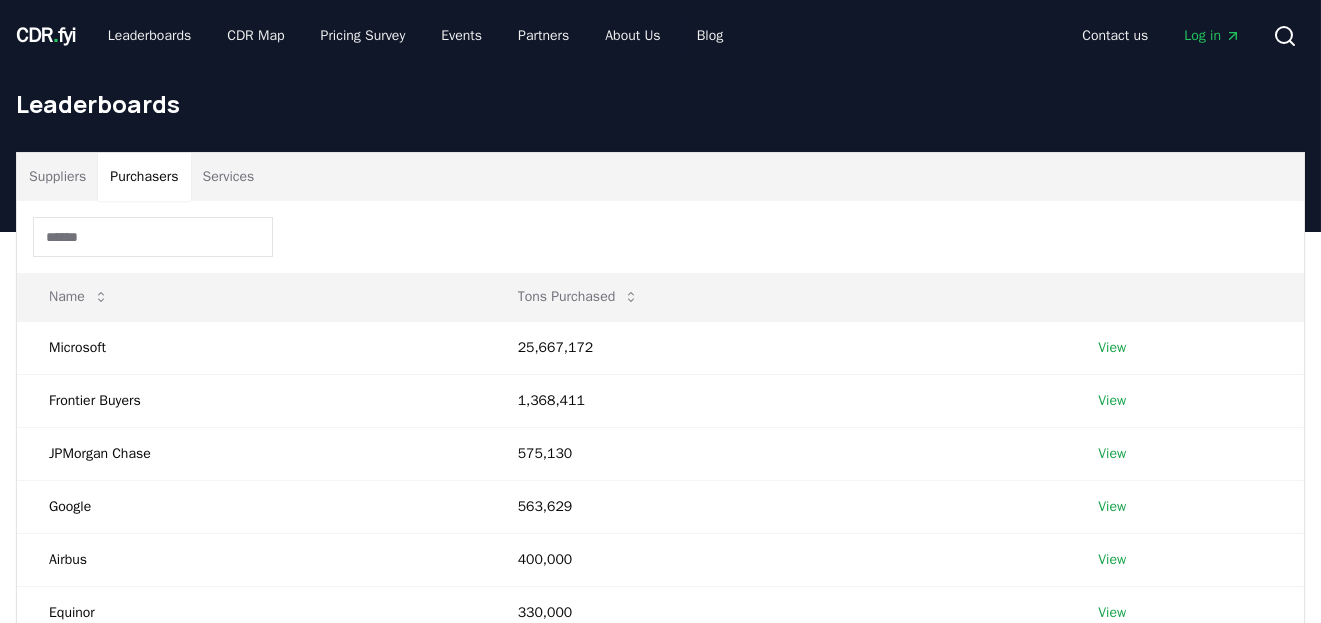 click on "Purchasers" at bounding box center [144, 177] 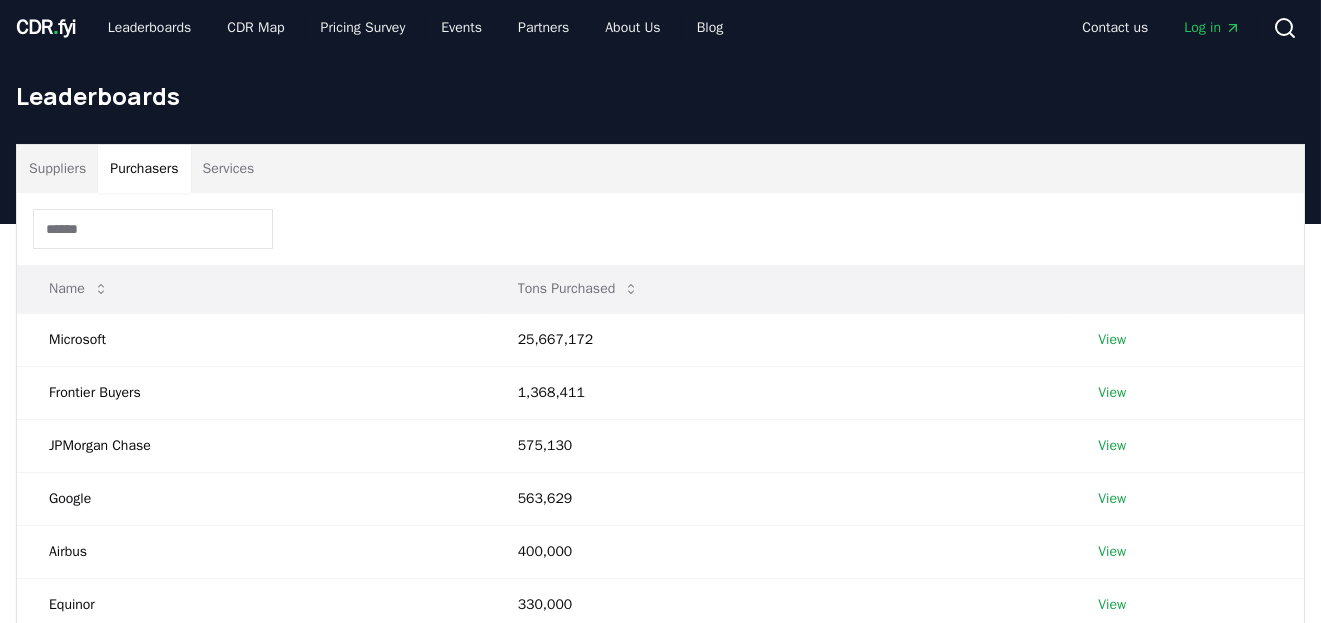 scroll, scrollTop: 0, scrollLeft: 0, axis: both 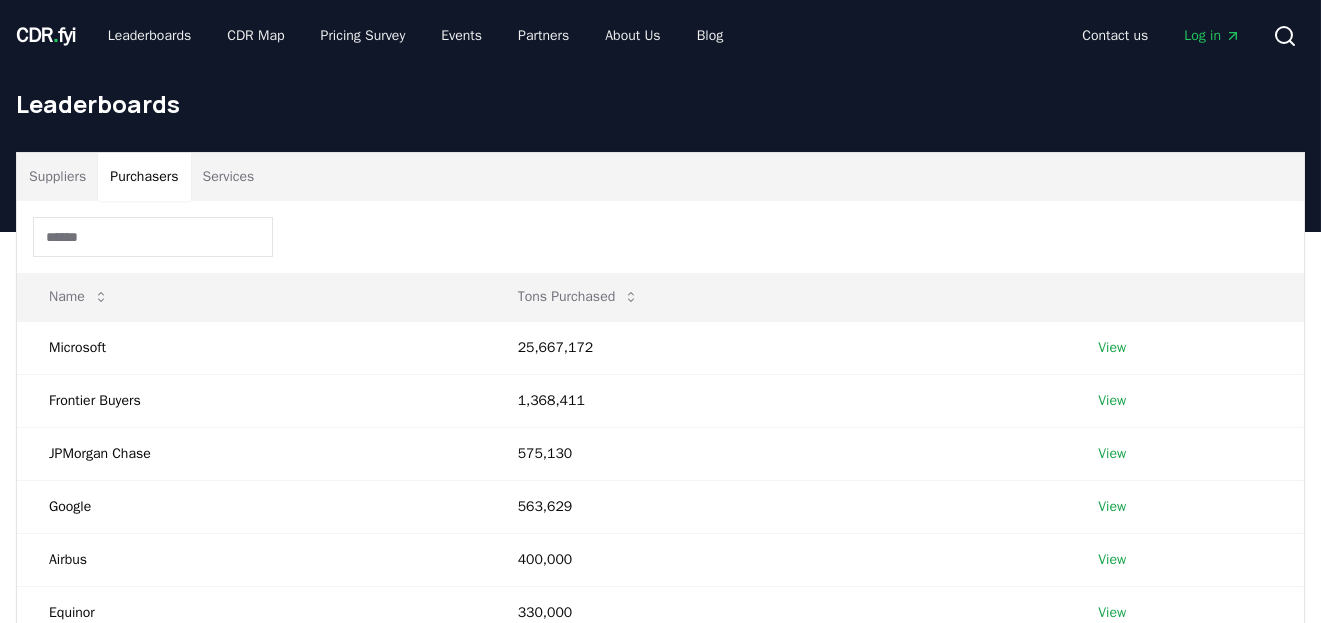 click on "Services" at bounding box center [229, 177] 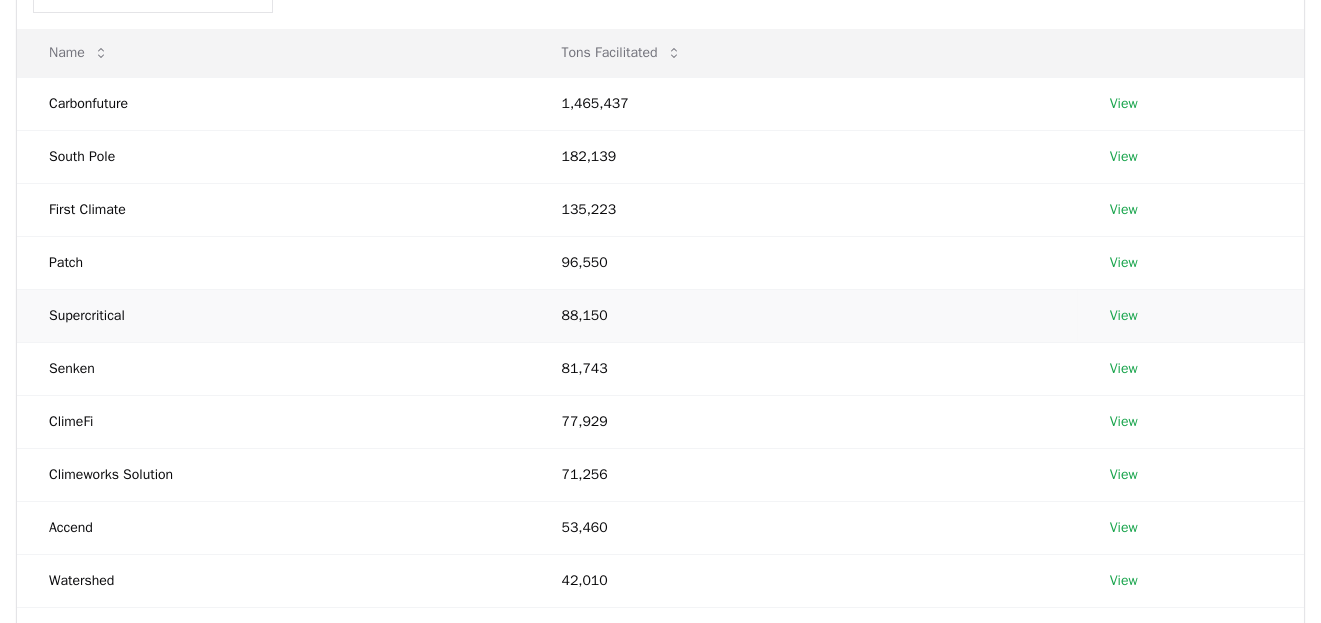 scroll, scrollTop: 677, scrollLeft: 0, axis: vertical 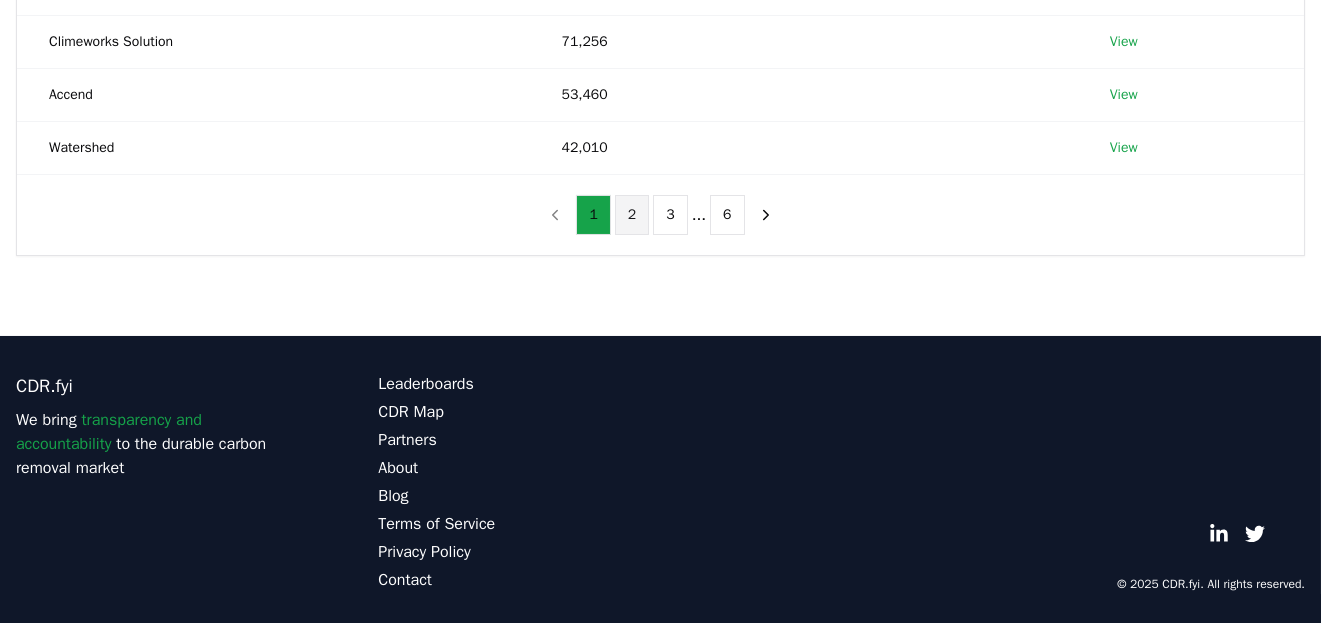 click on "2" at bounding box center (632, 215) 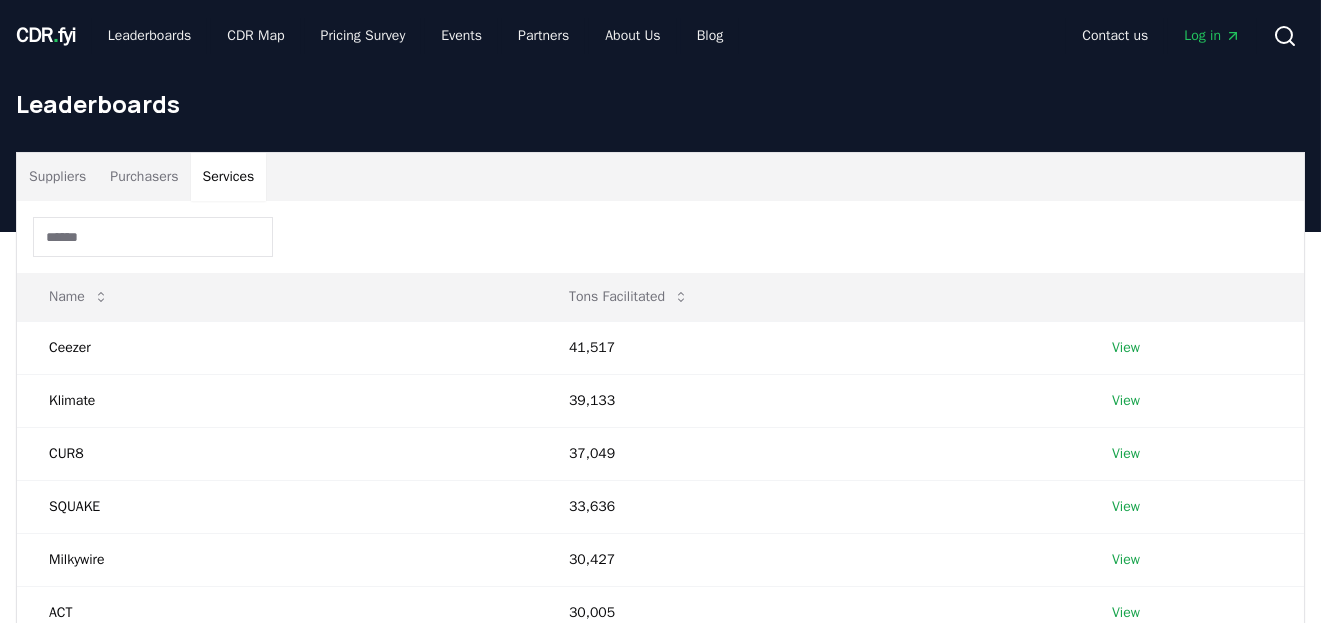 scroll, scrollTop: 433, scrollLeft: 0, axis: vertical 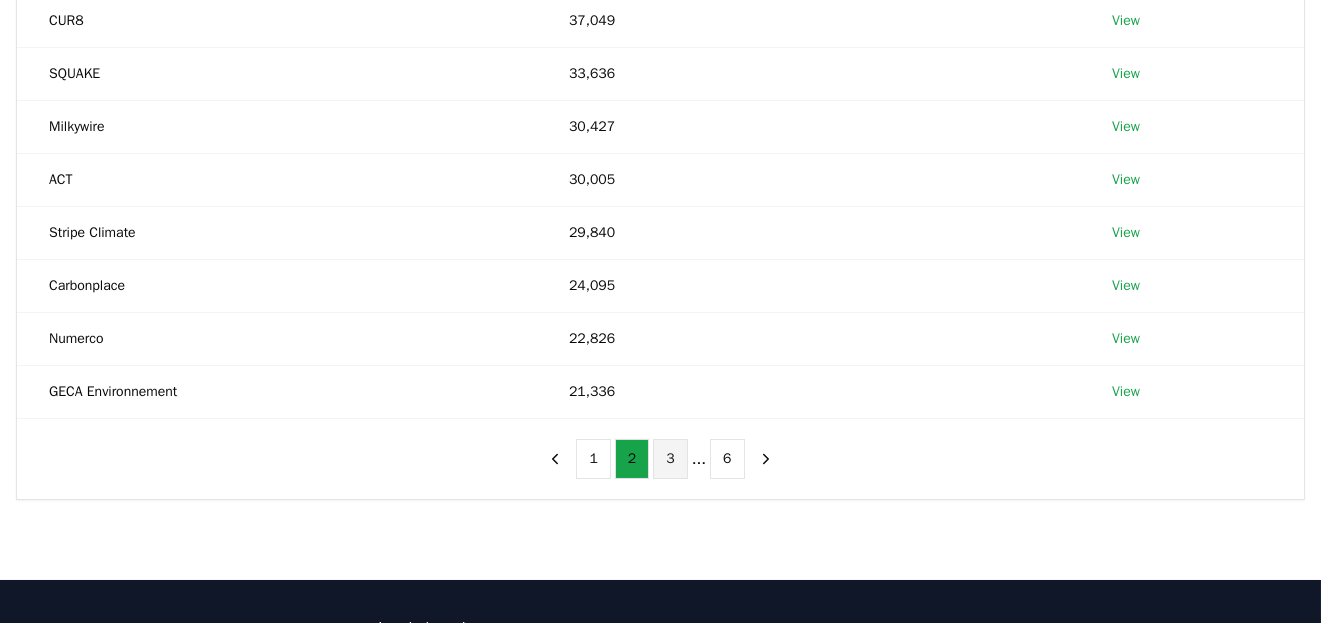 click on "3" at bounding box center [670, 459] 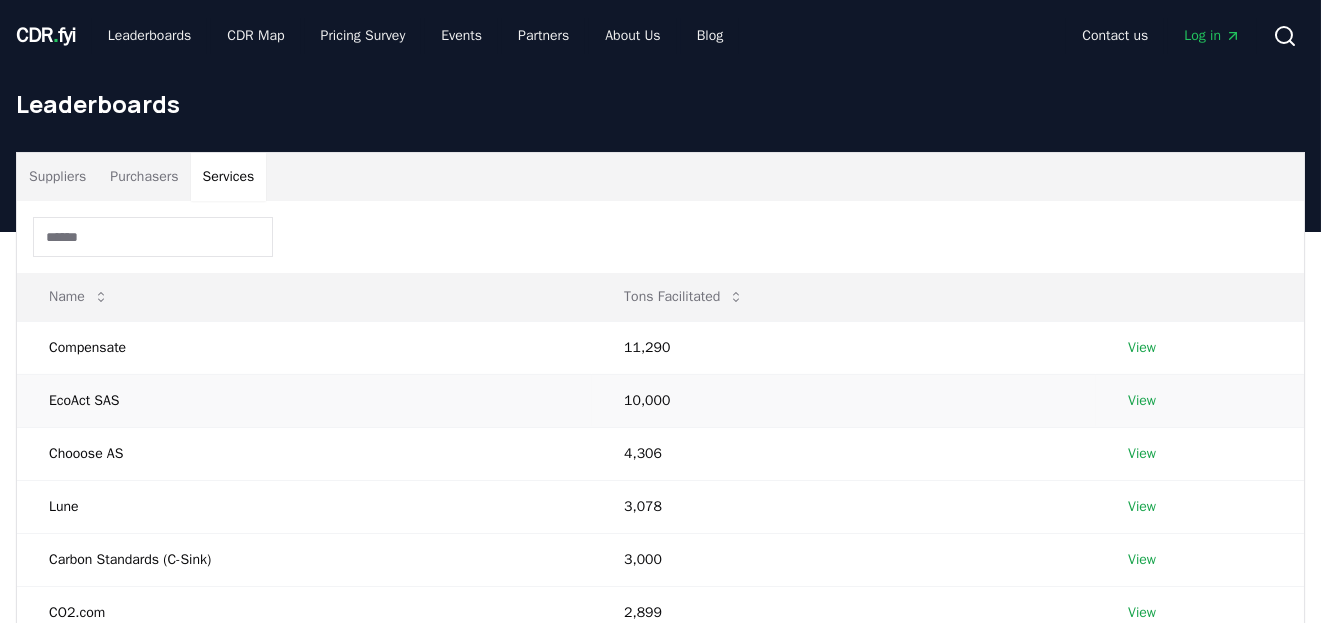 scroll, scrollTop: 433, scrollLeft: 0, axis: vertical 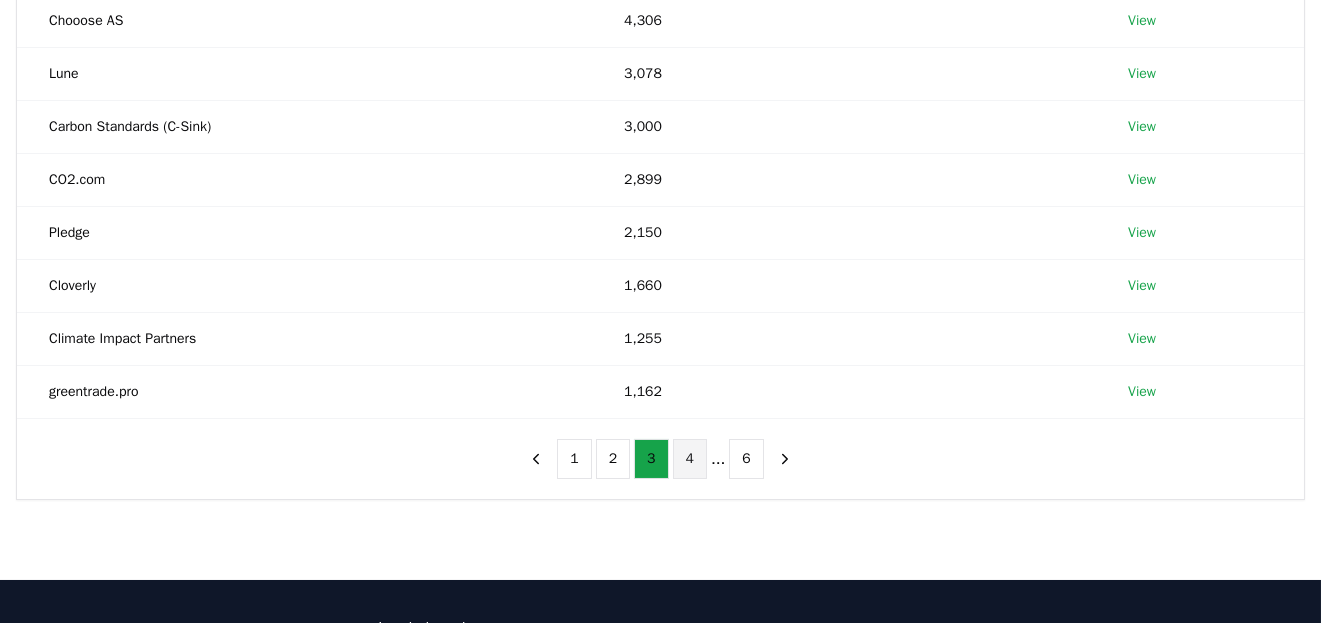 click on "4" at bounding box center [690, 459] 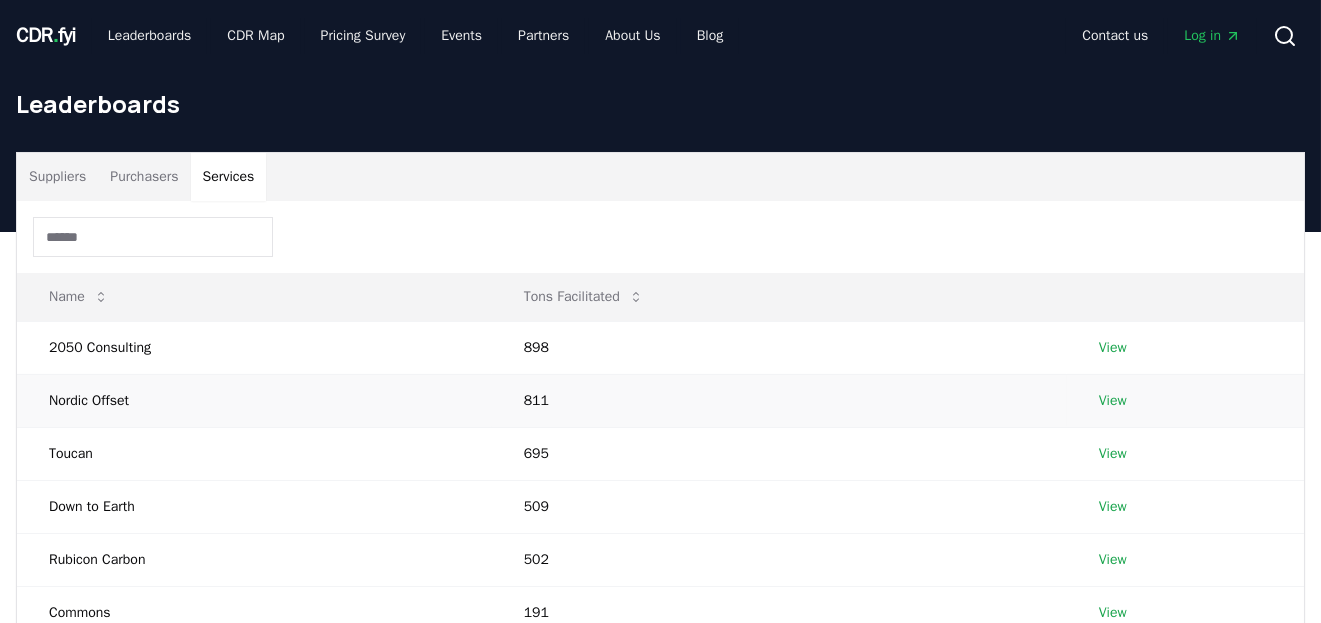 scroll, scrollTop: 433, scrollLeft: 0, axis: vertical 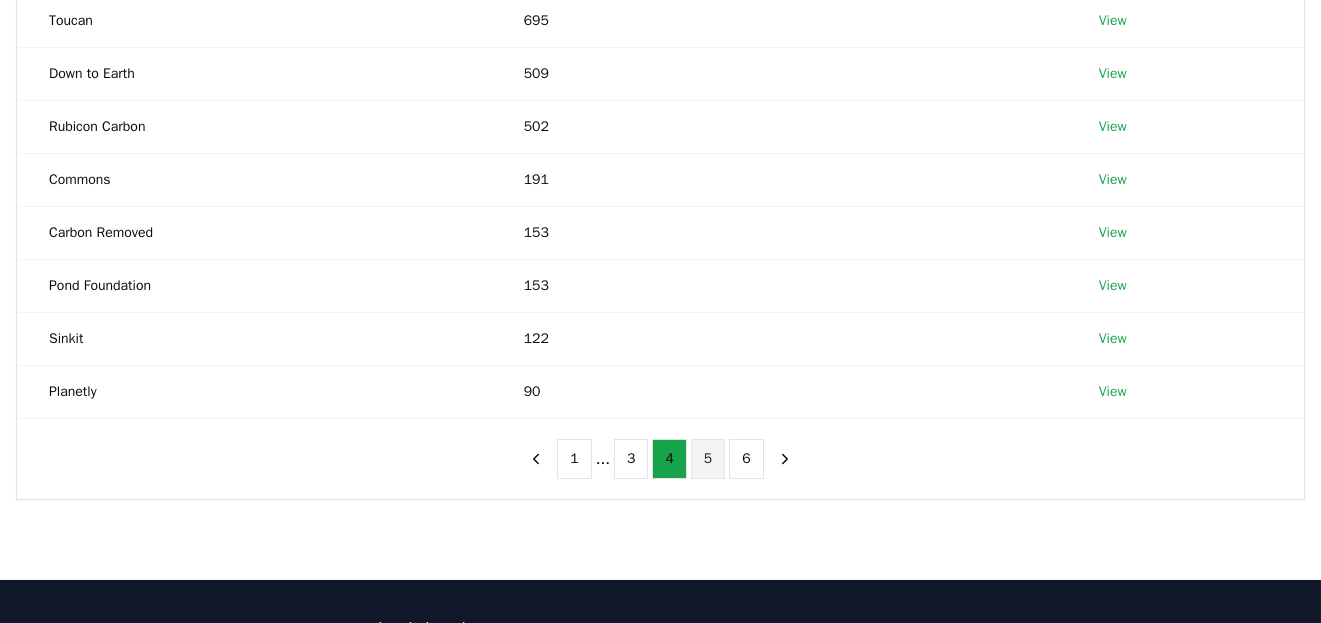 click on "5" at bounding box center (708, 459) 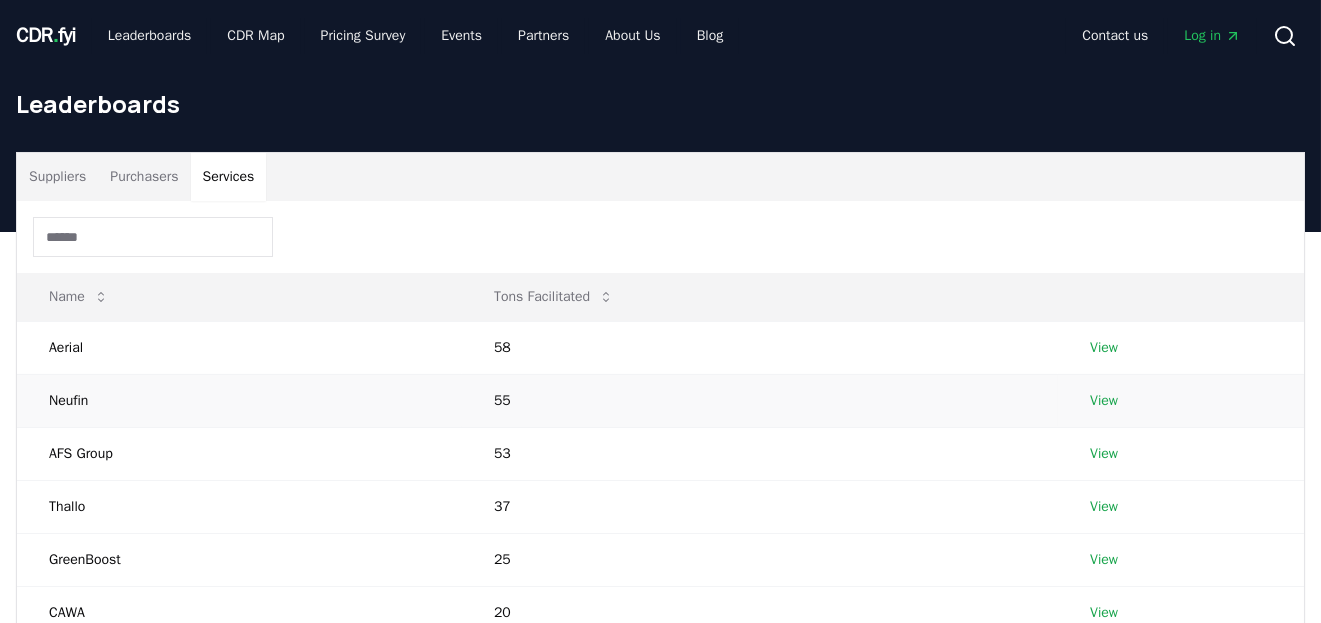 scroll, scrollTop: 433, scrollLeft: 0, axis: vertical 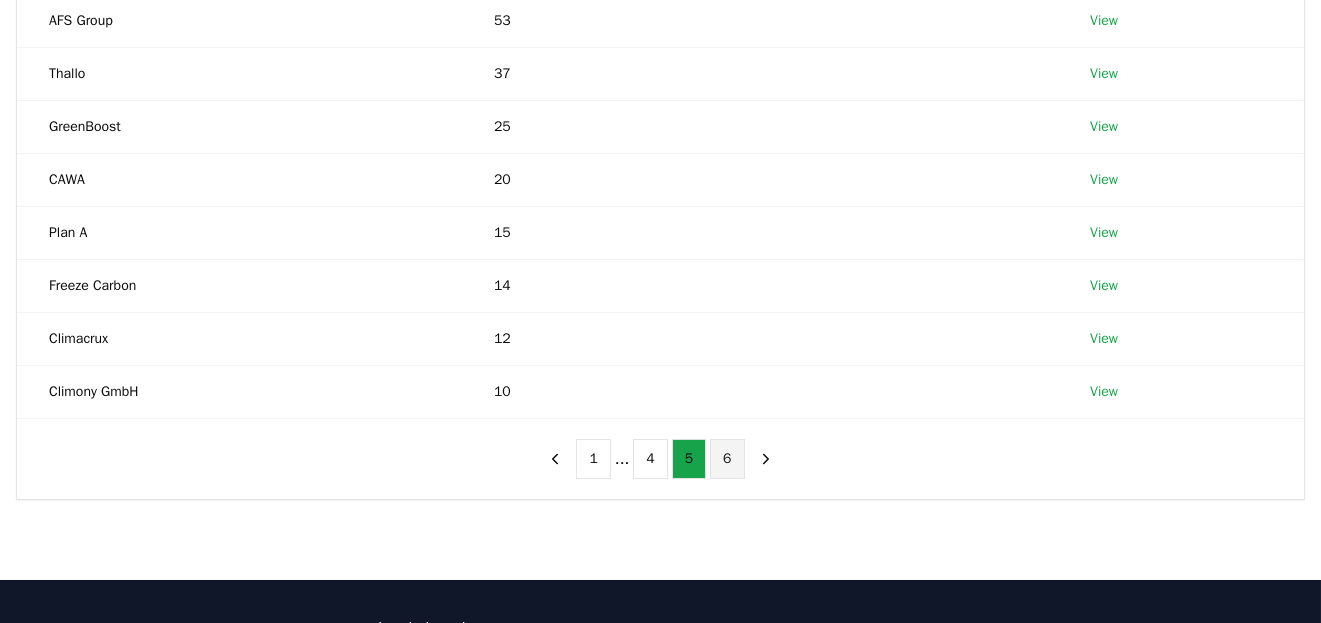 click on "6" at bounding box center (727, 459) 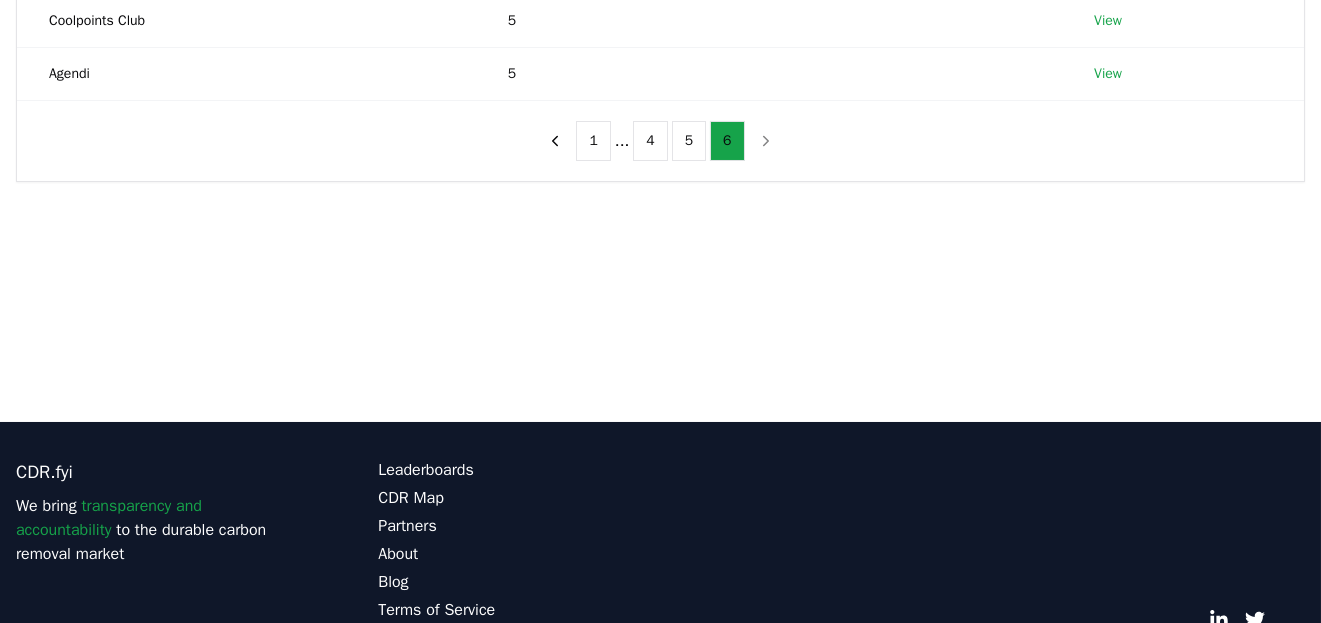 scroll, scrollTop: 0, scrollLeft: 0, axis: both 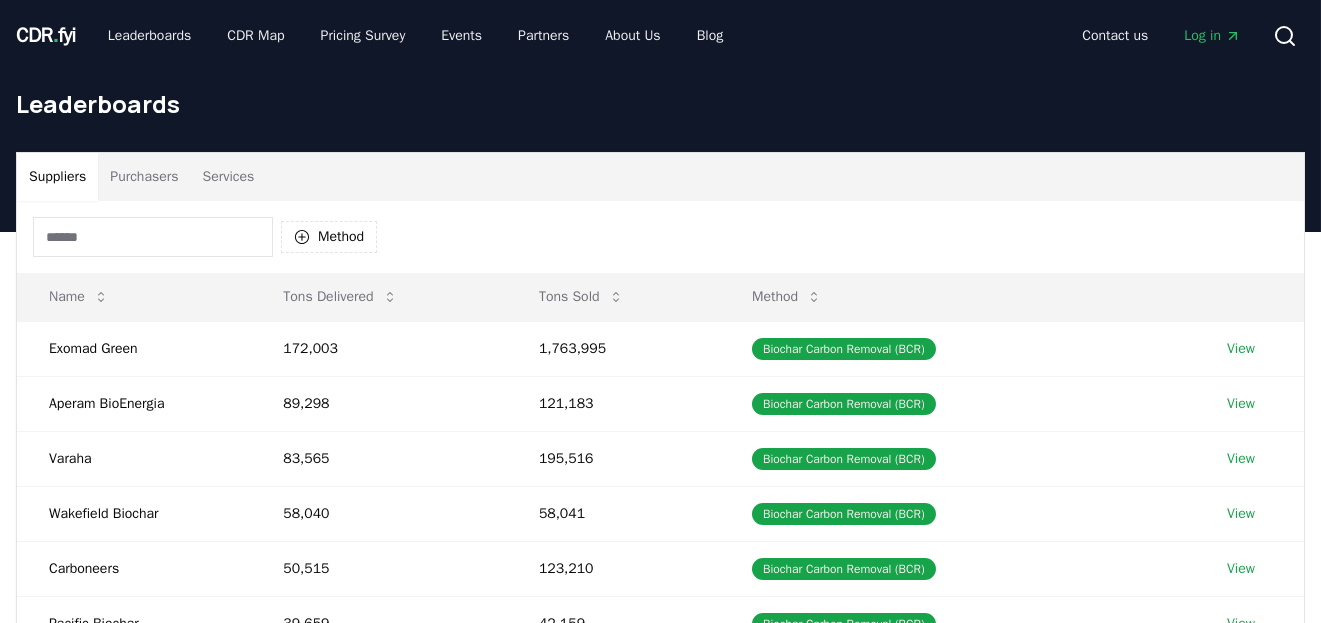 click on "Suppliers" at bounding box center [57, 177] 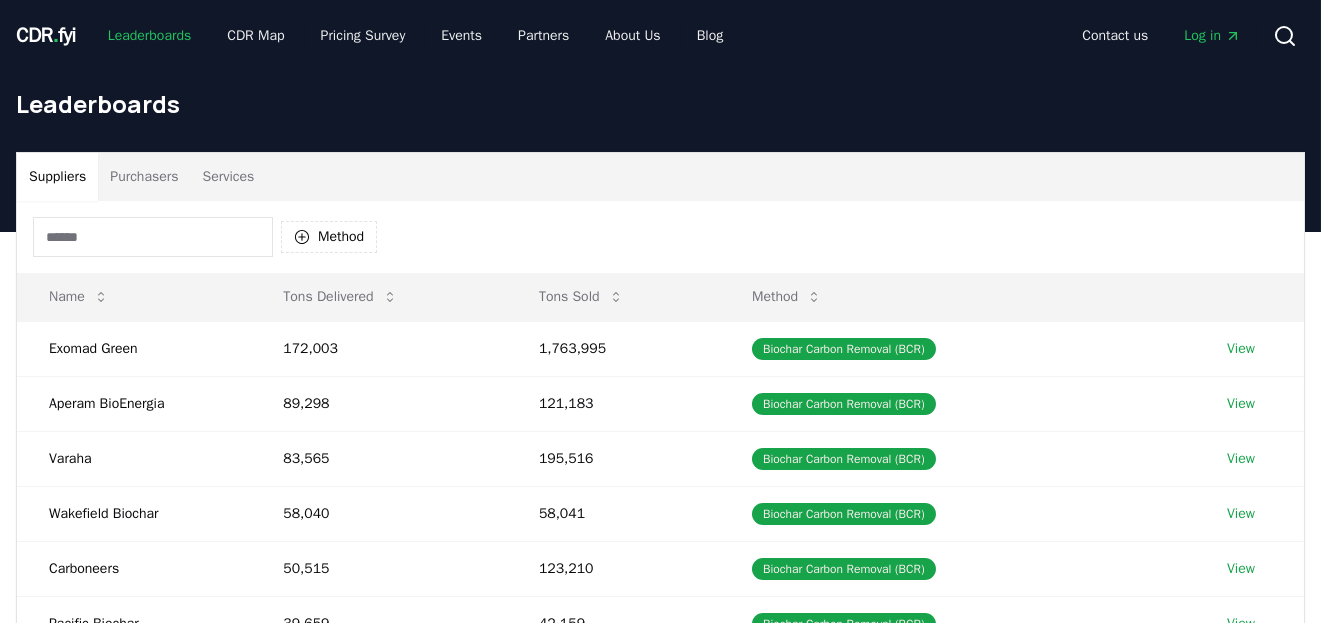 click on "Leaderboards" at bounding box center [150, 36] 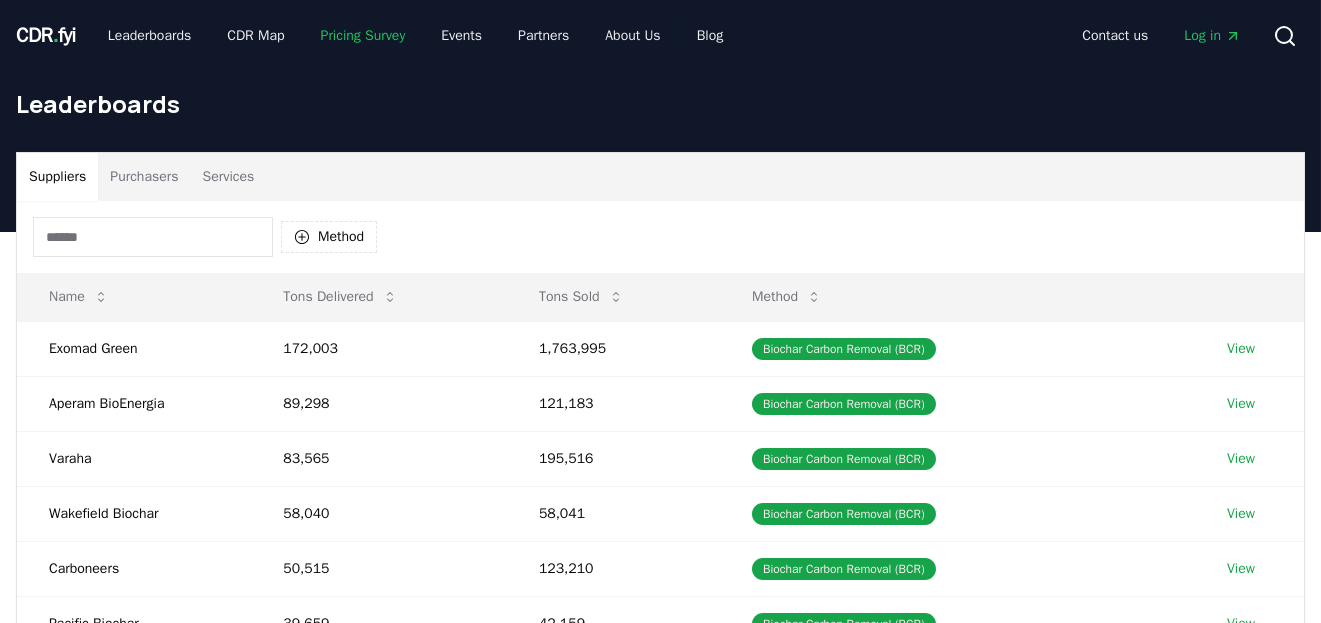 click on "Pricing Survey" at bounding box center [363, 36] 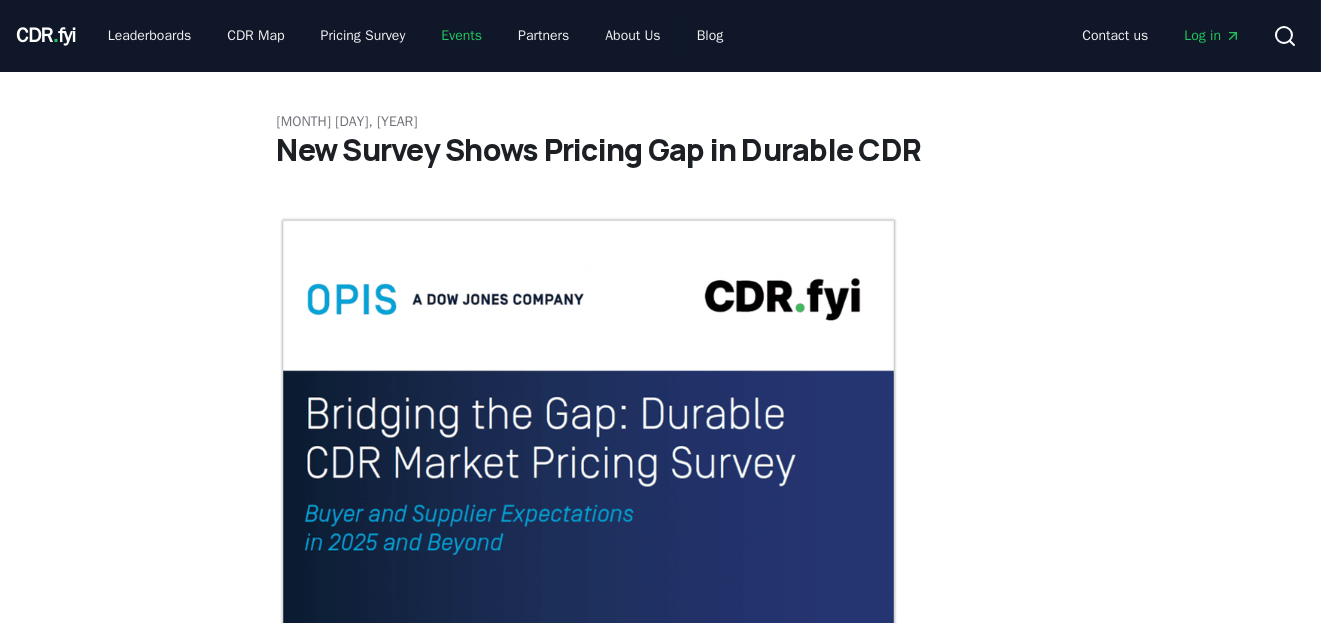 click on "Events" at bounding box center [461, 36] 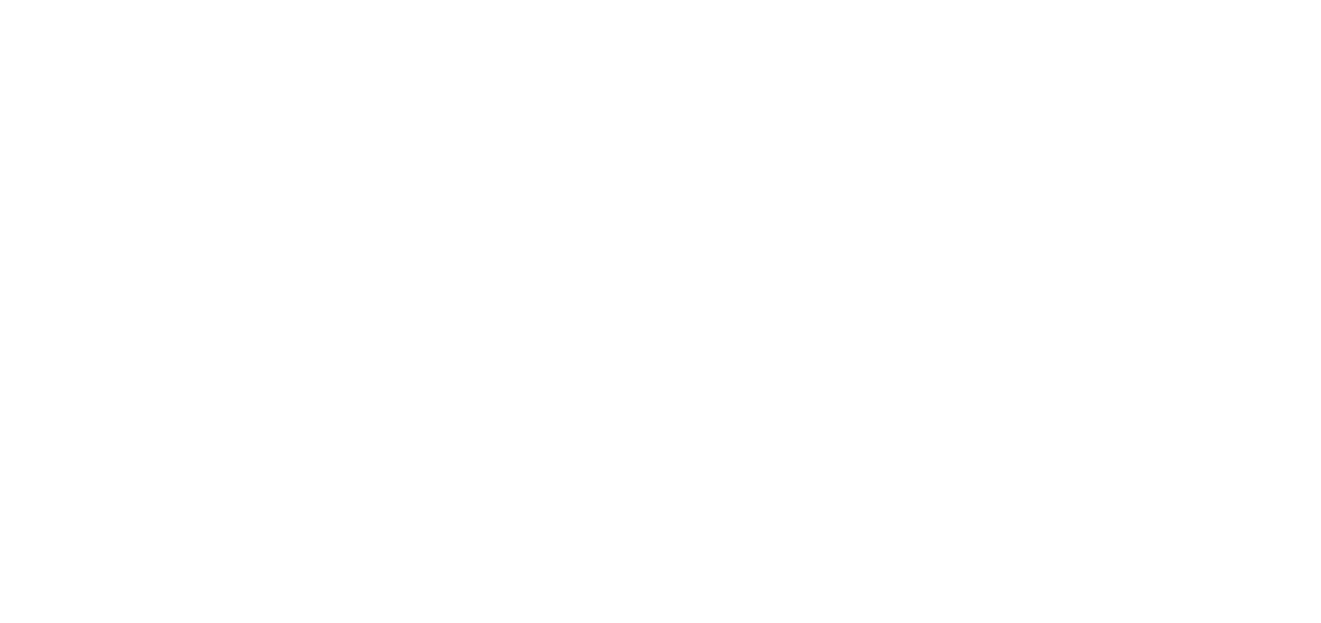 scroll, scrollTop: 0, scrollLeft: 0, axis: both 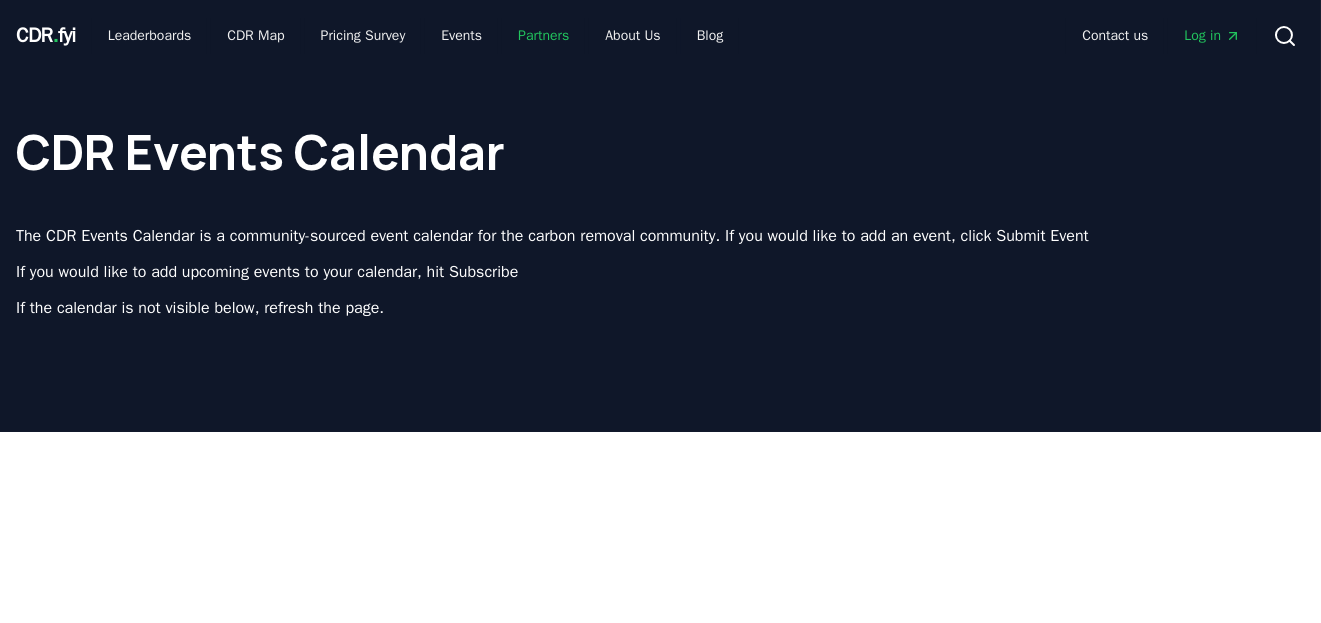 click on "Partners" at bounding box center (543, 36) 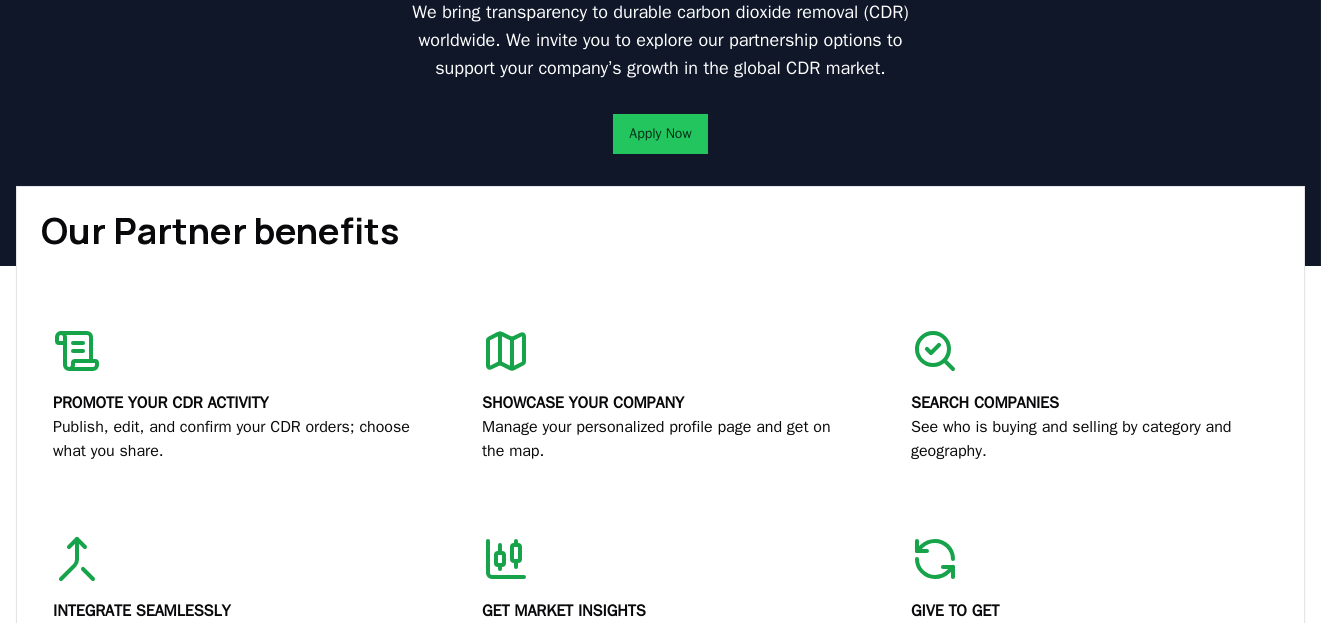 scroll, scrollTop: 0, scrollLeft: 0, axis: both 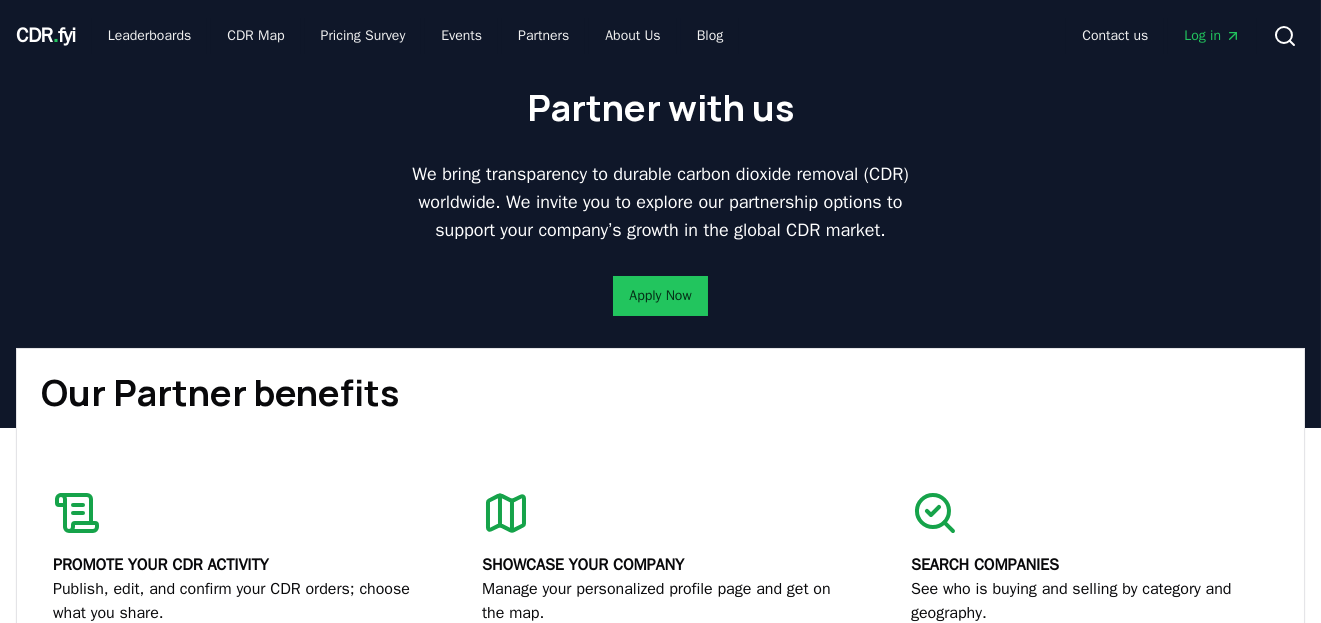 click on "CDR . fyi" at bounding box center (46, 35) 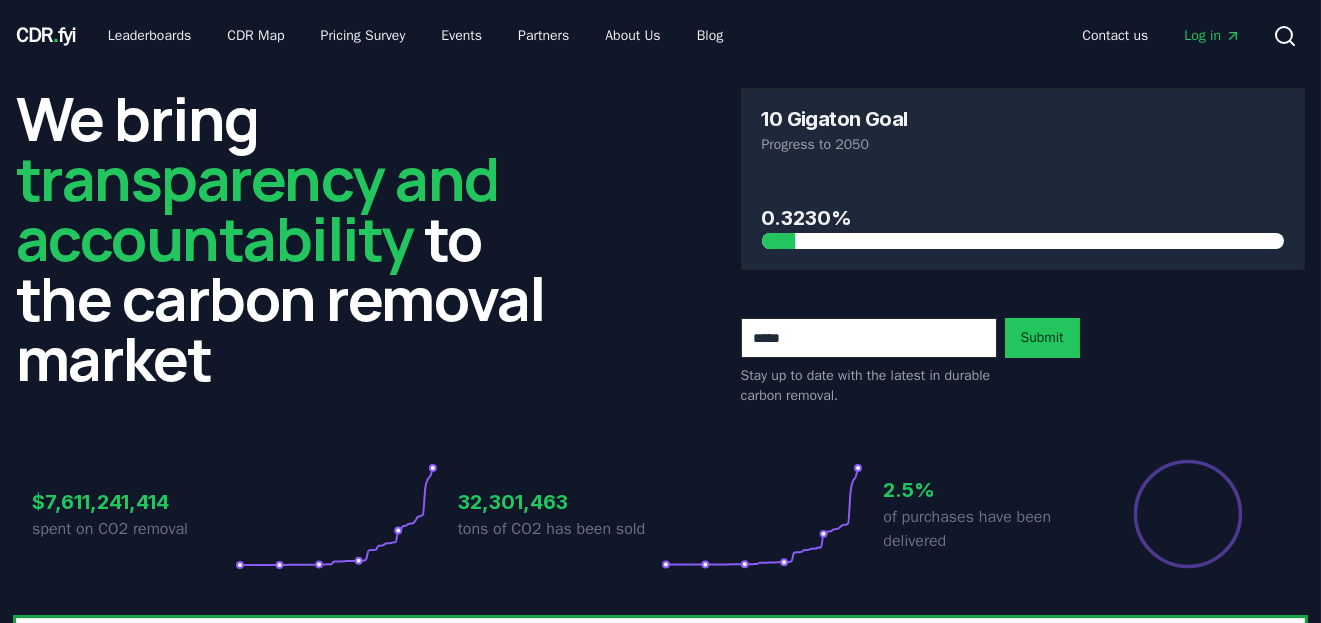 scroll, scrollTop: 0, scrollLeft: 0, axis: both 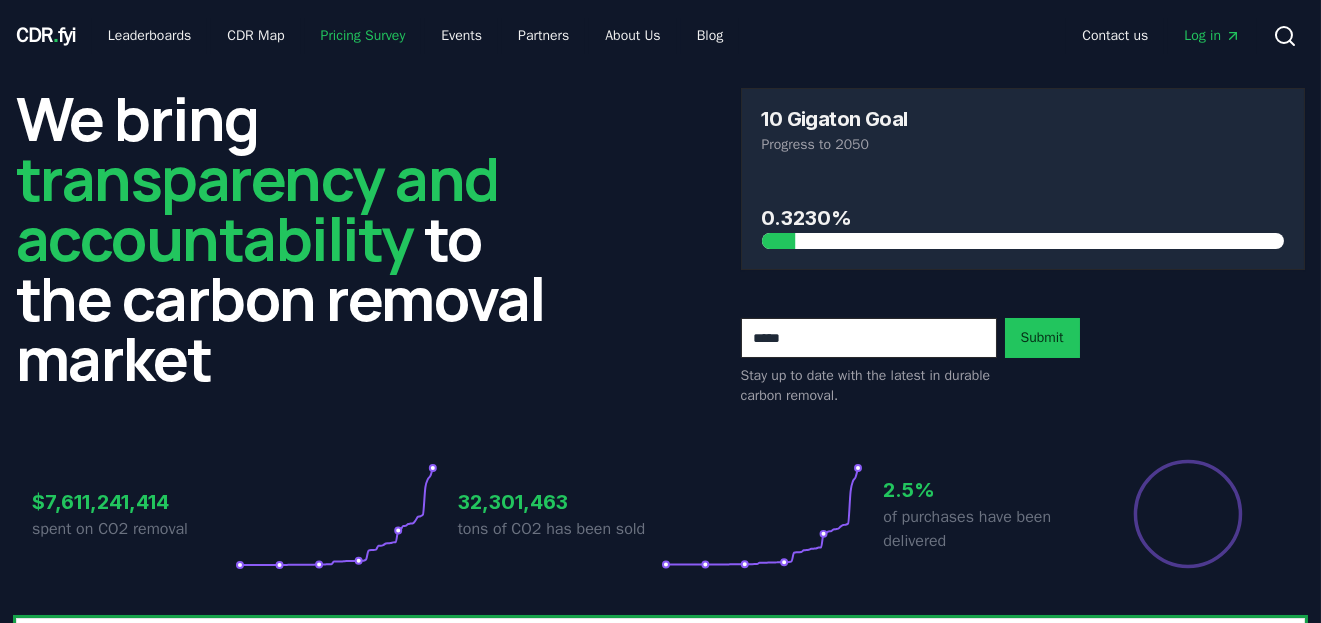 click on "Pricing Survey" at bounding box center (363, 36) 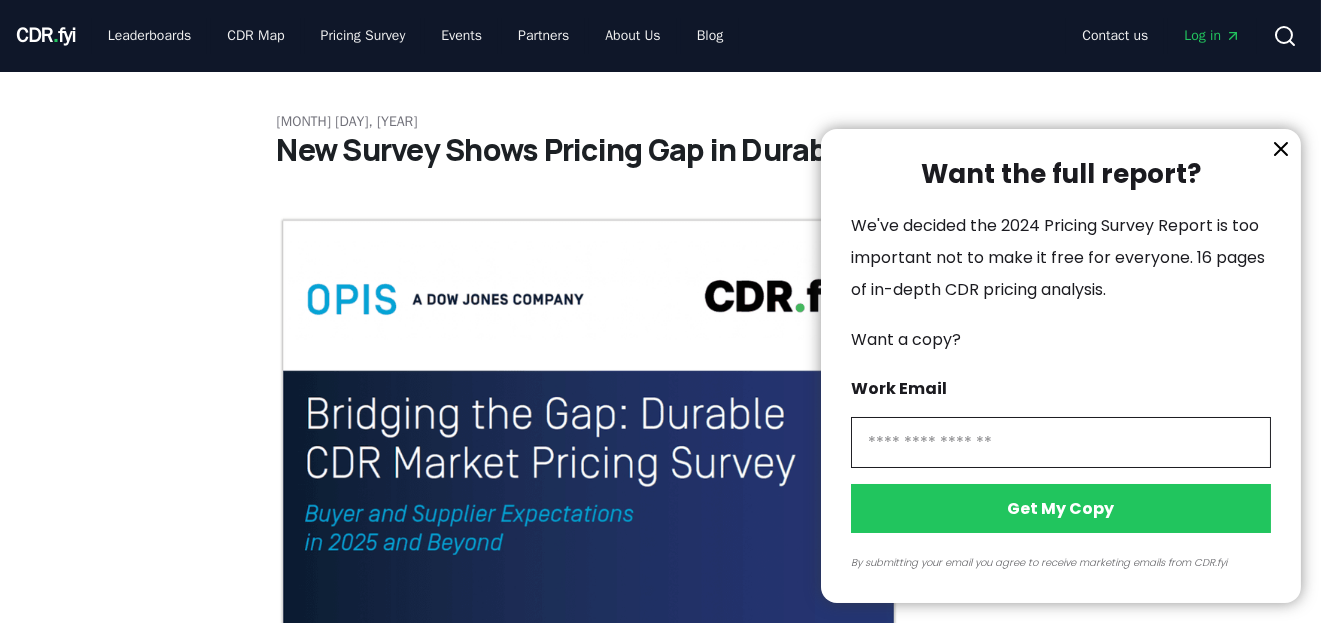 click 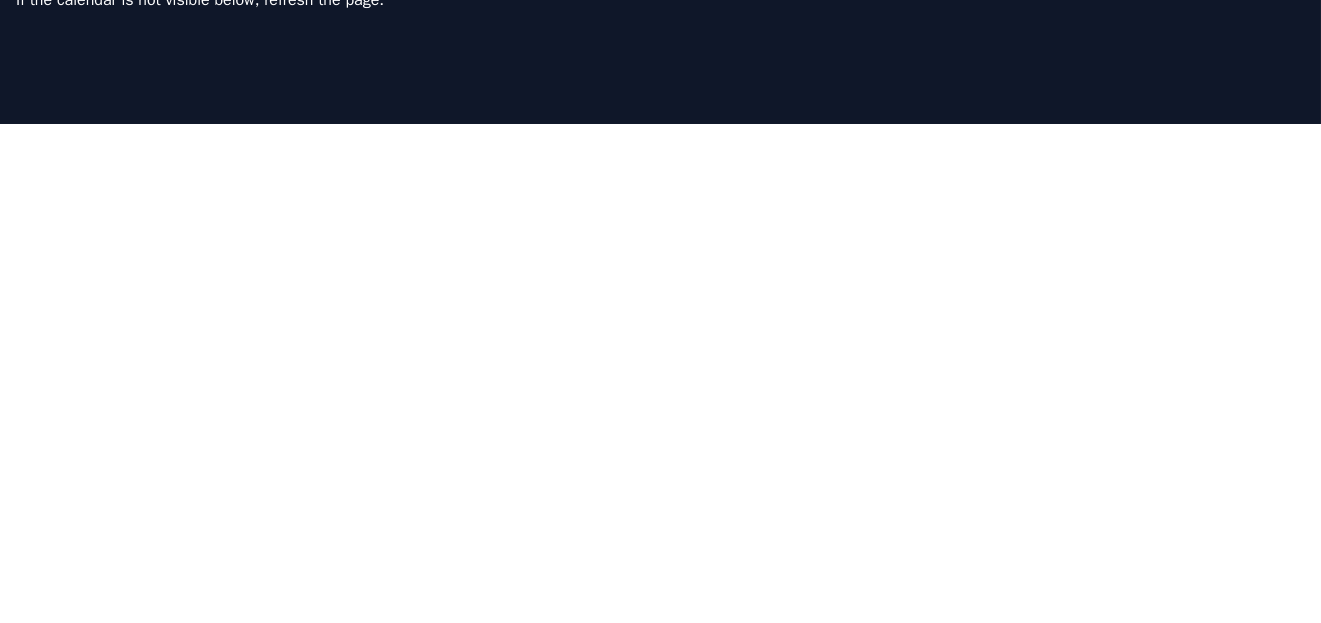 scroll, scrollTop: 0, scrollLeft: 0, axis: both 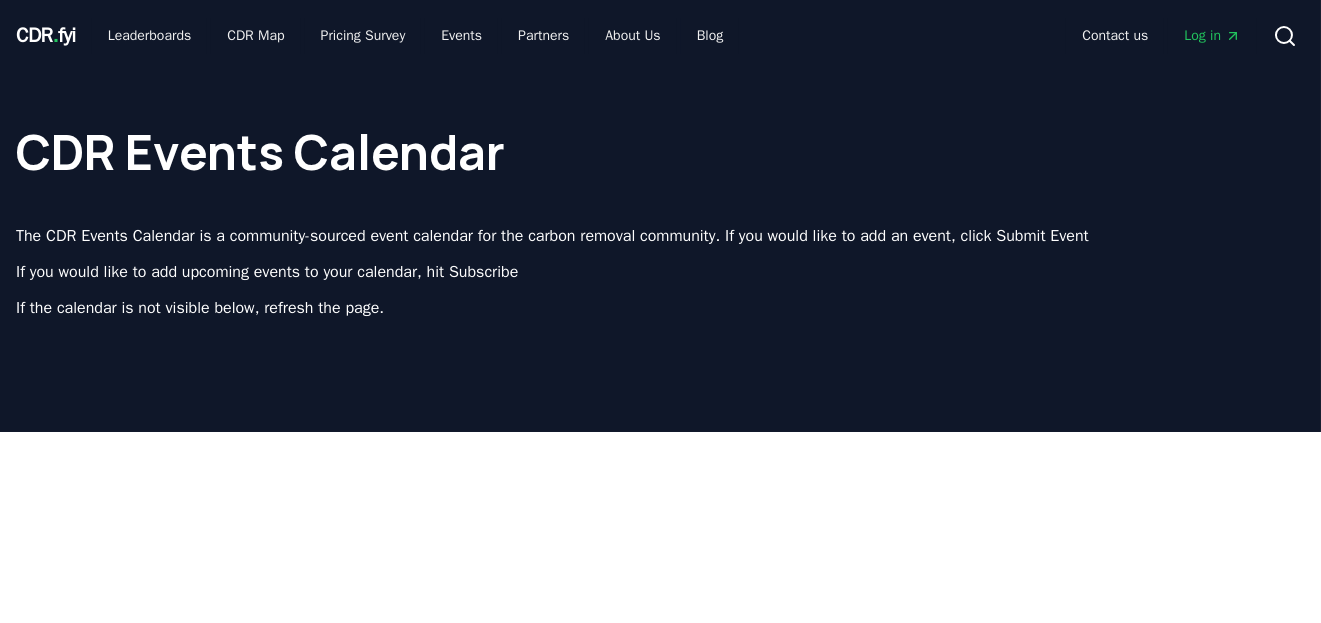 click on "CDR . fyi Leaderboards CDR Map Pricing Survey Events Partners About Us Blog Contact us Log in Search" at bounding box center (660, 36) 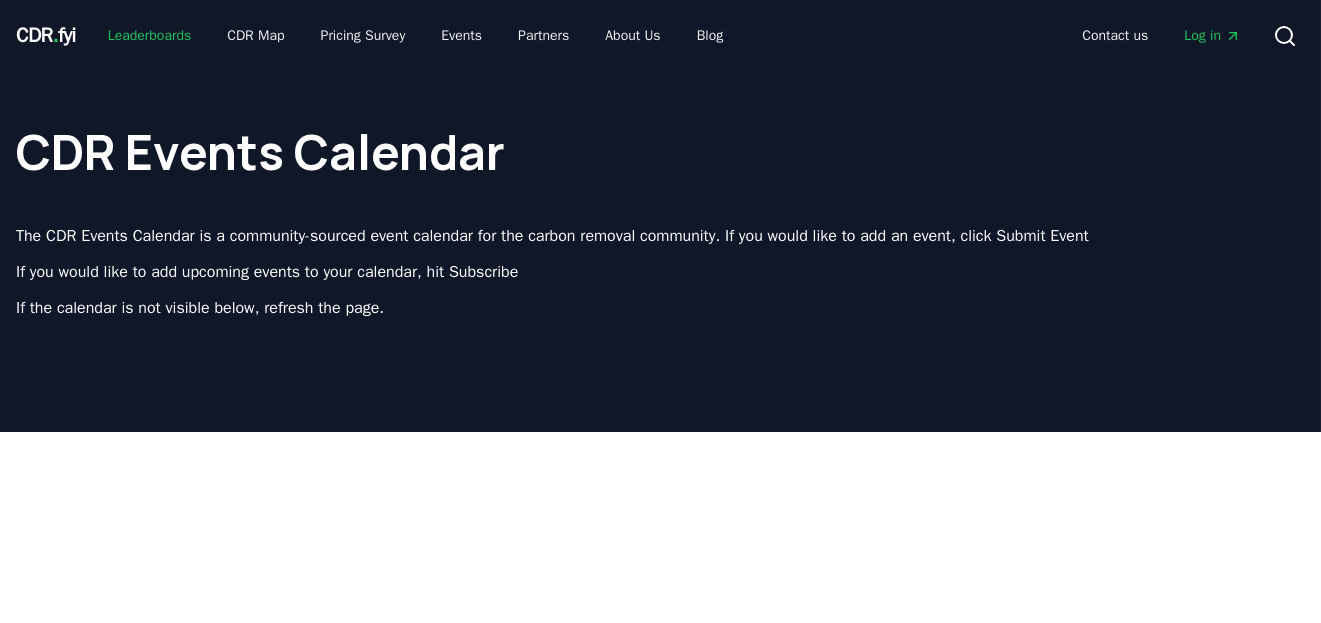 click on "Leaderboards" at bounding box center [150, 36] 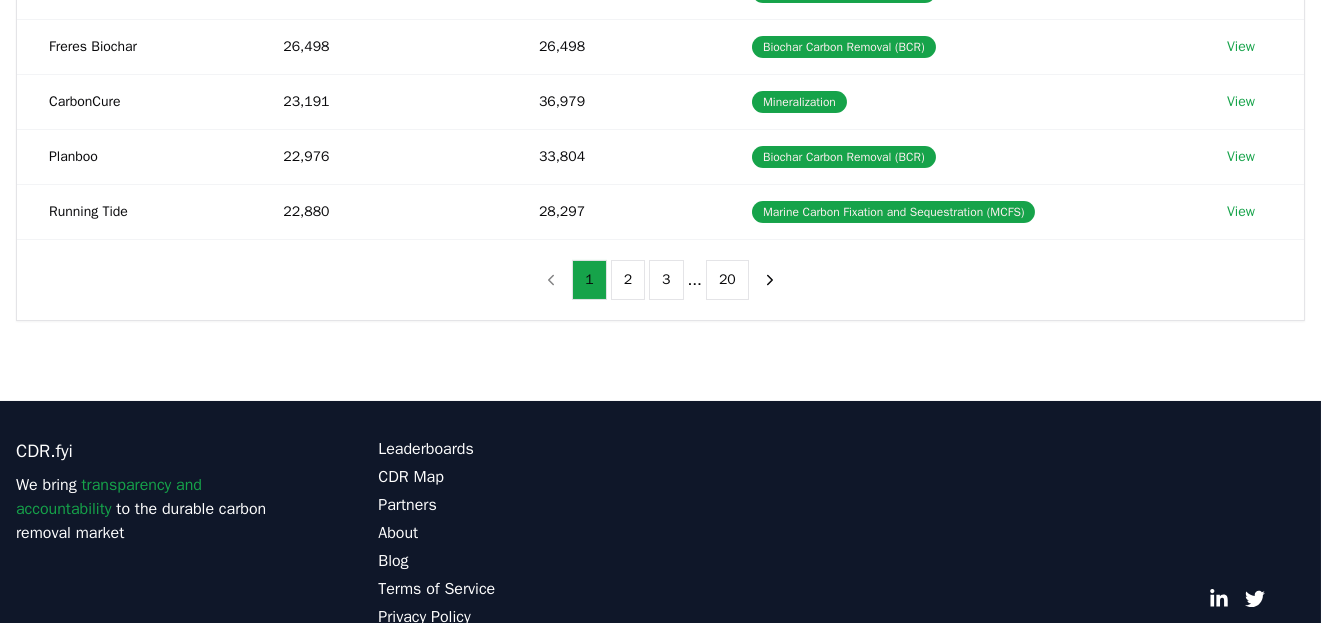 scroll, scrollTop: 691, scrollLeft: 0, axis: vertical 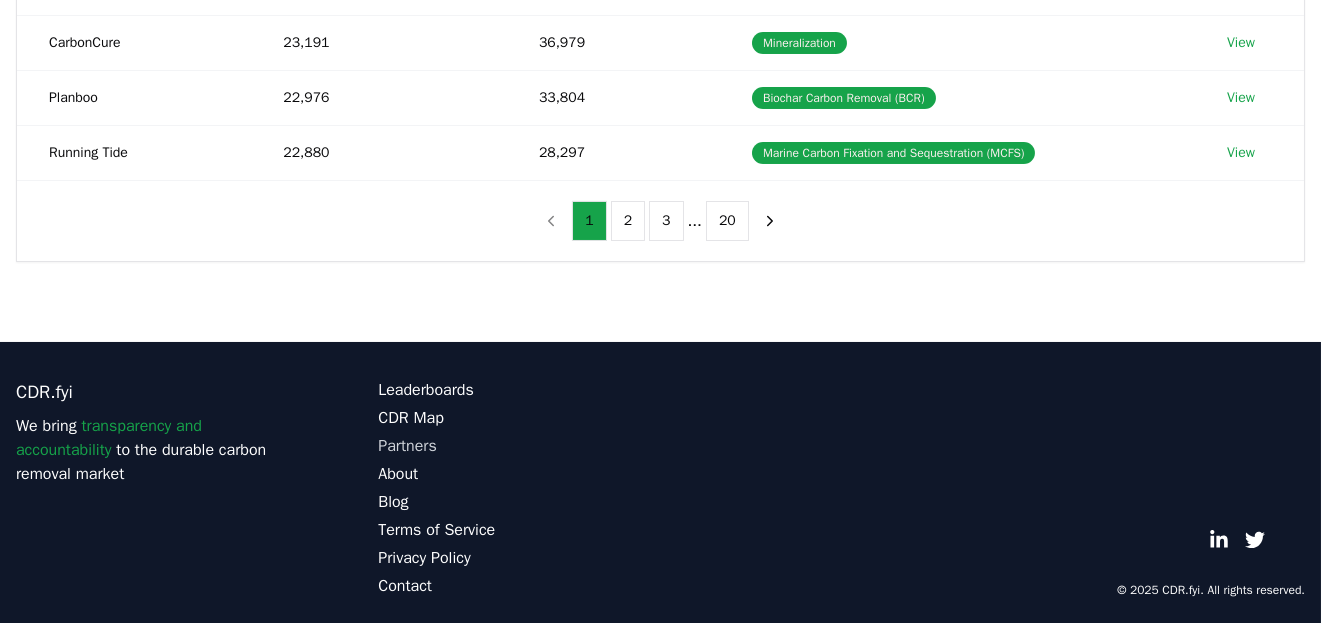 click on "Partners" at bounding box center [519, 446] 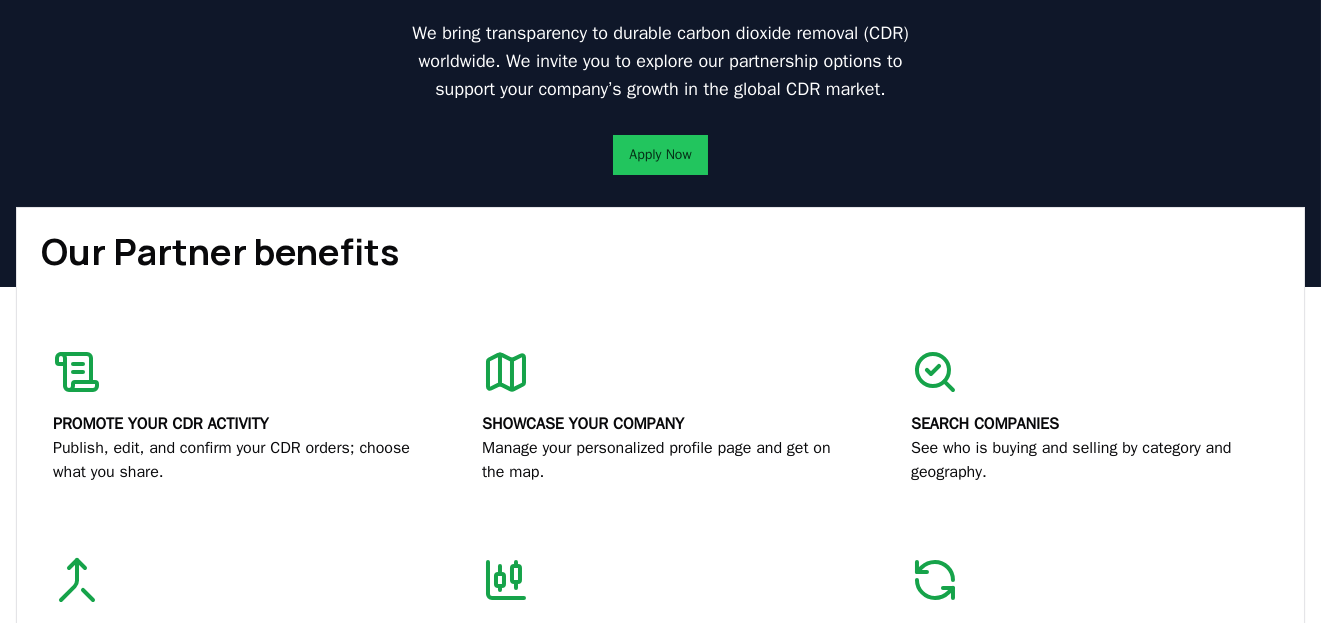 scroll, scrollTop: 0, scrollLeft: 0, axis: both 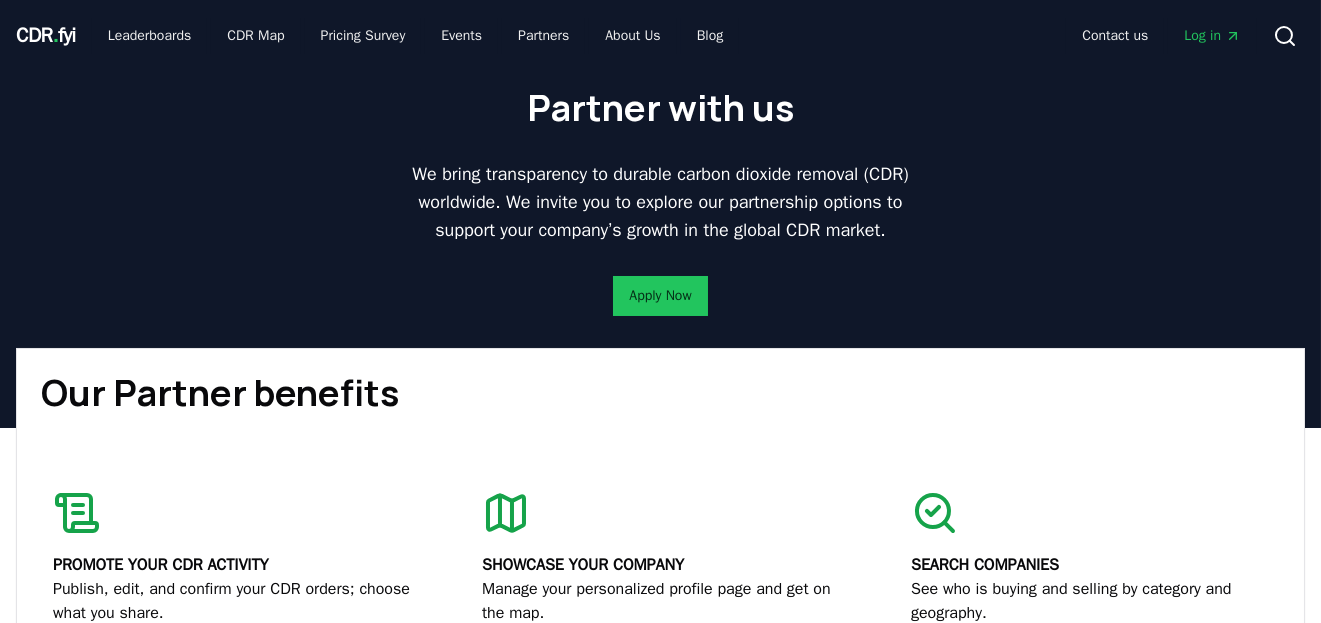 click on "Partner with us We bring transparency to durable carbon dioxide removal (CDR) worldwide. We invite you to explore our partnership options to support your company’s growth in the global CDR market. Apply Now" at bounding box center [660, 210] 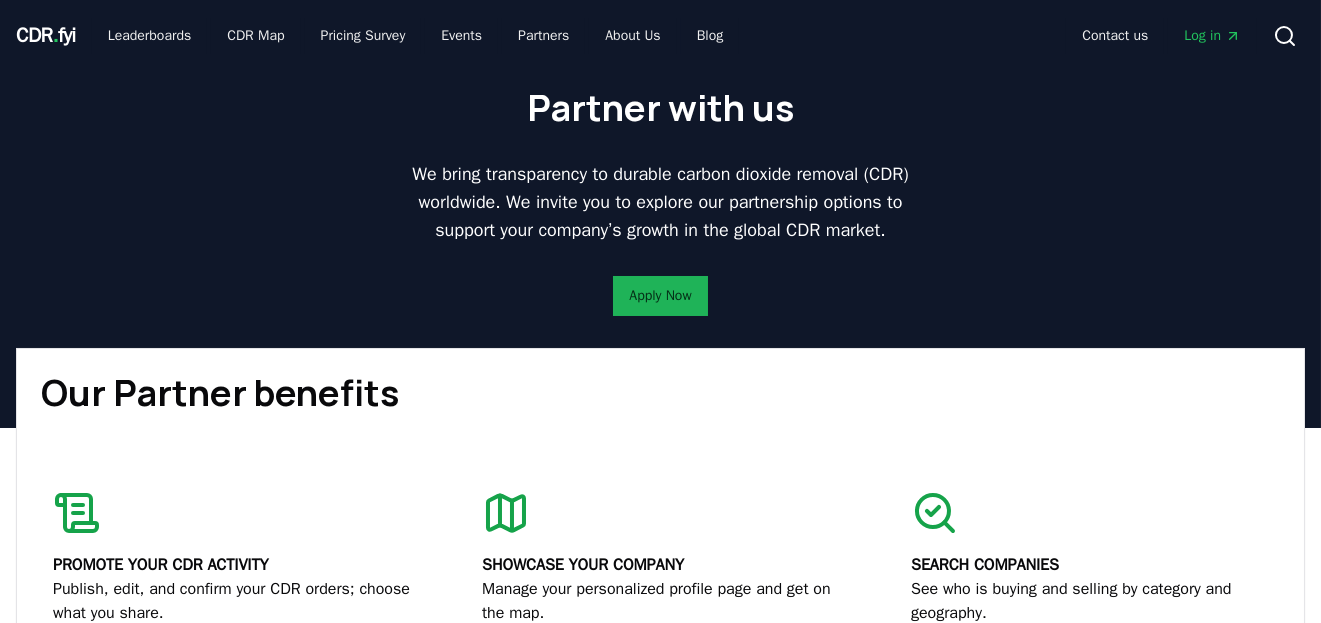 click on "Apply Now" at bounding box center [660, 296] 